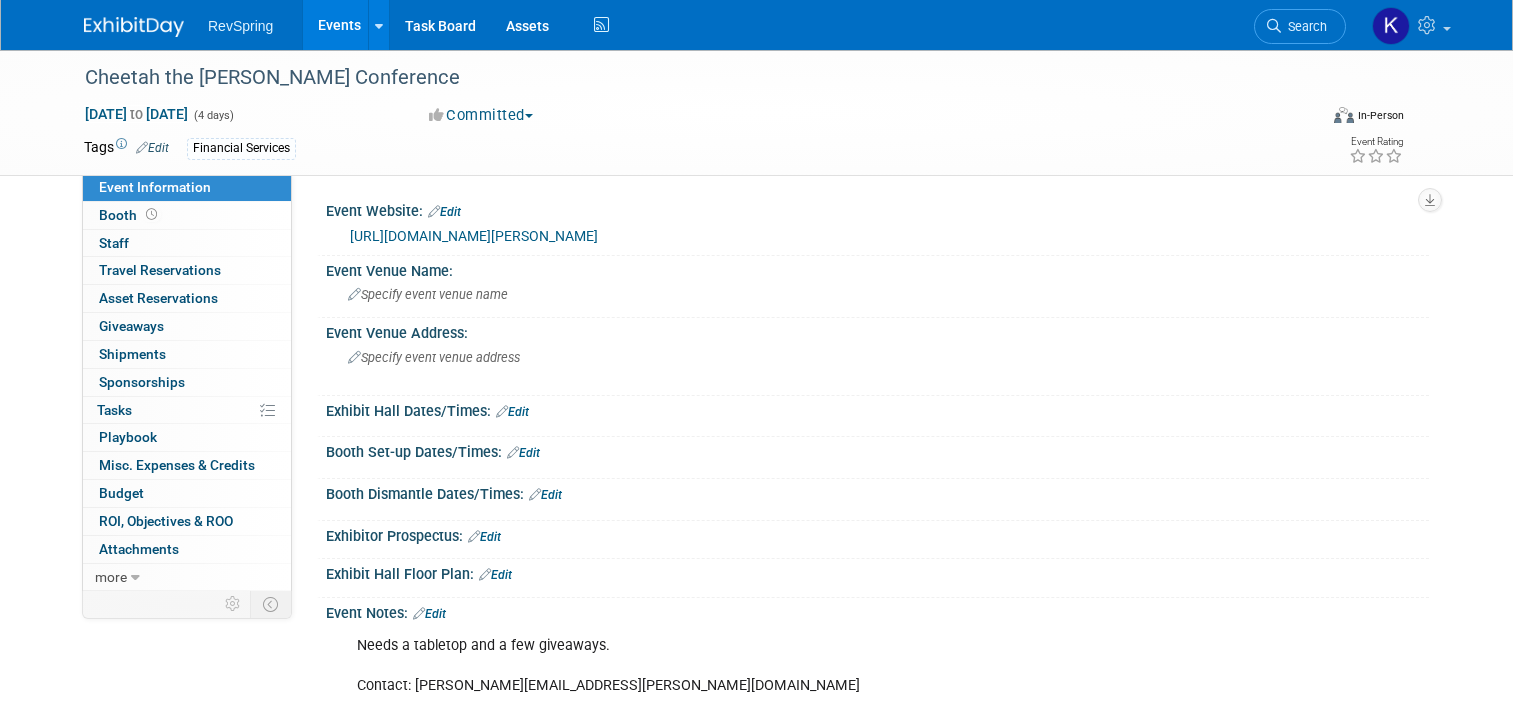 scroll, scrollTop: 132, scrollLeft: 0, axis: vertical 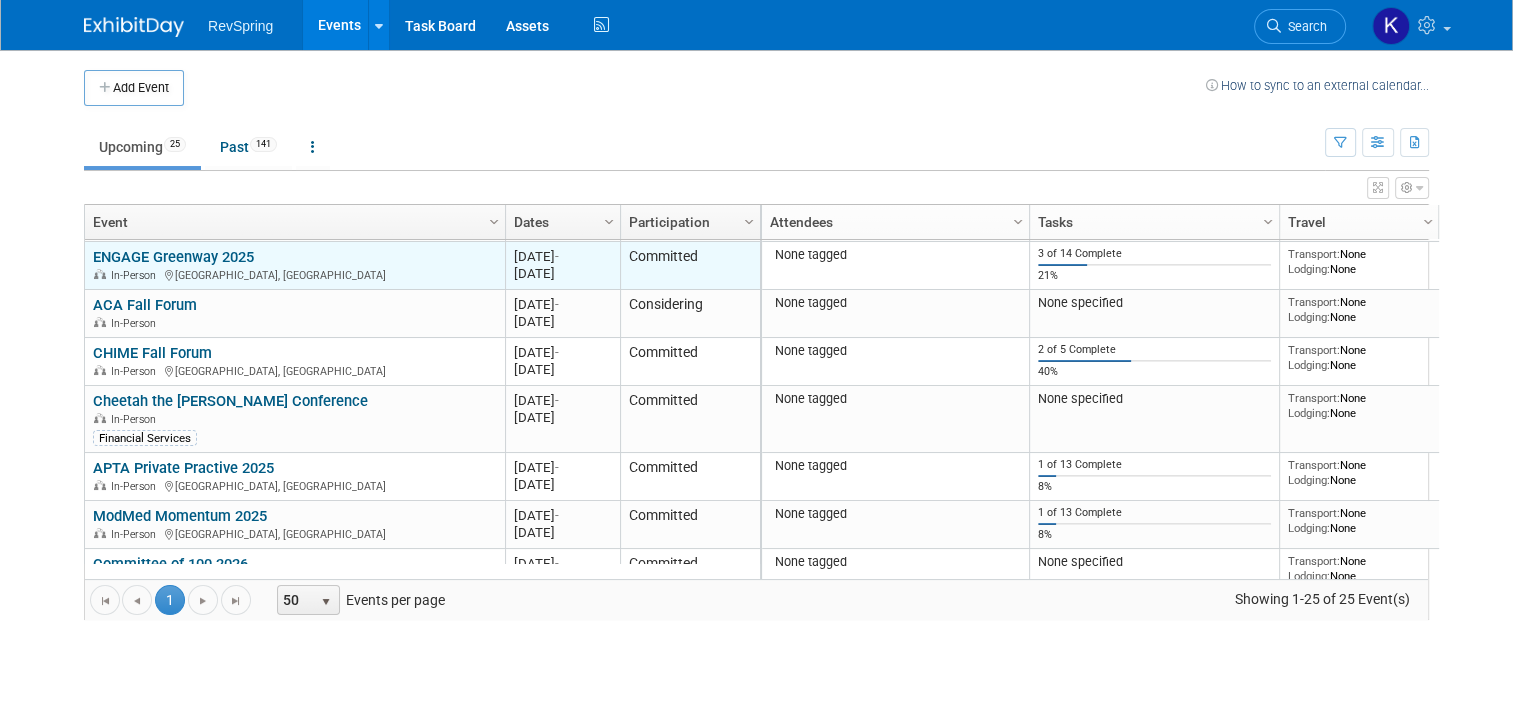 click on "ENGAGE Greenway 2025
ENGAGE Greenway 2025
In-Person
Tampa, FL" at bounding box center [295, 266] 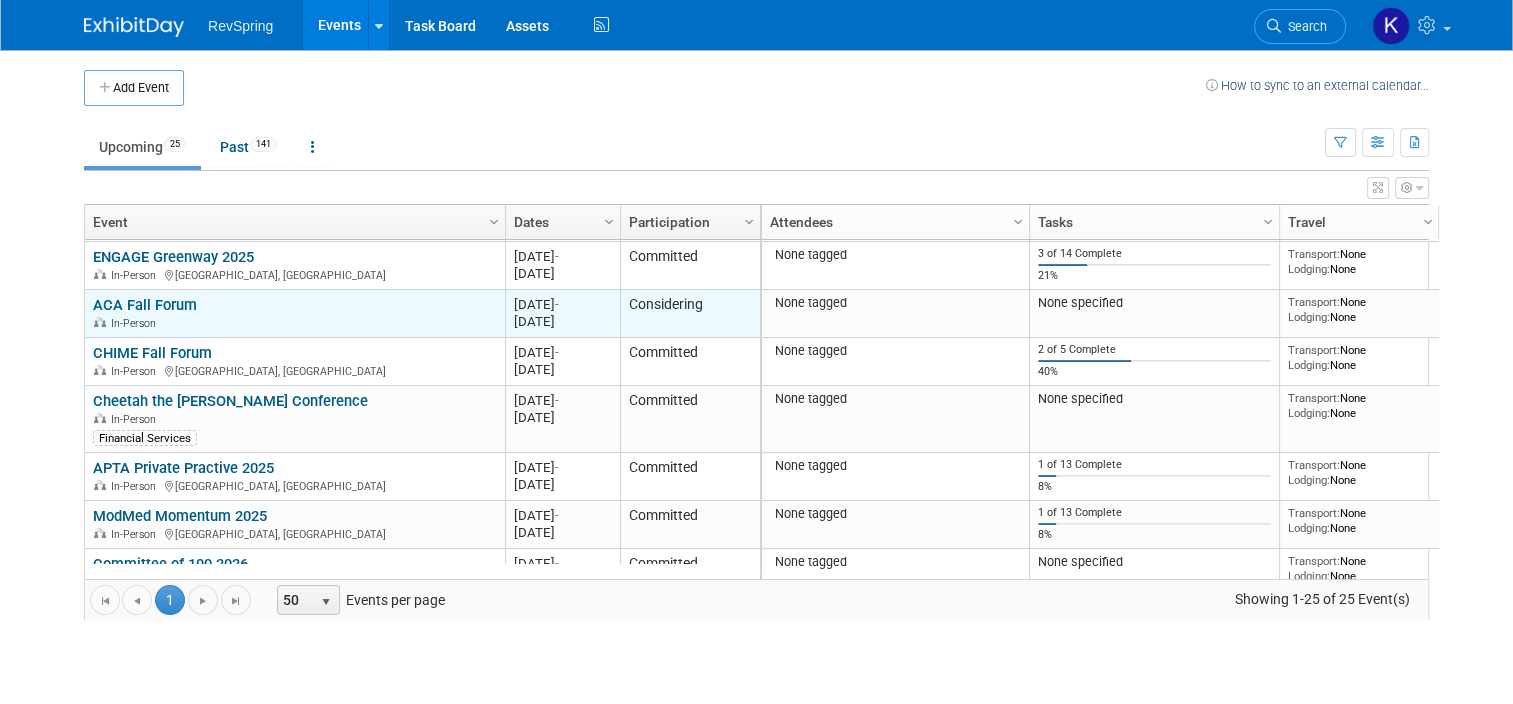 click on "ACA Fall Forum" at bounding box center (145, 305) 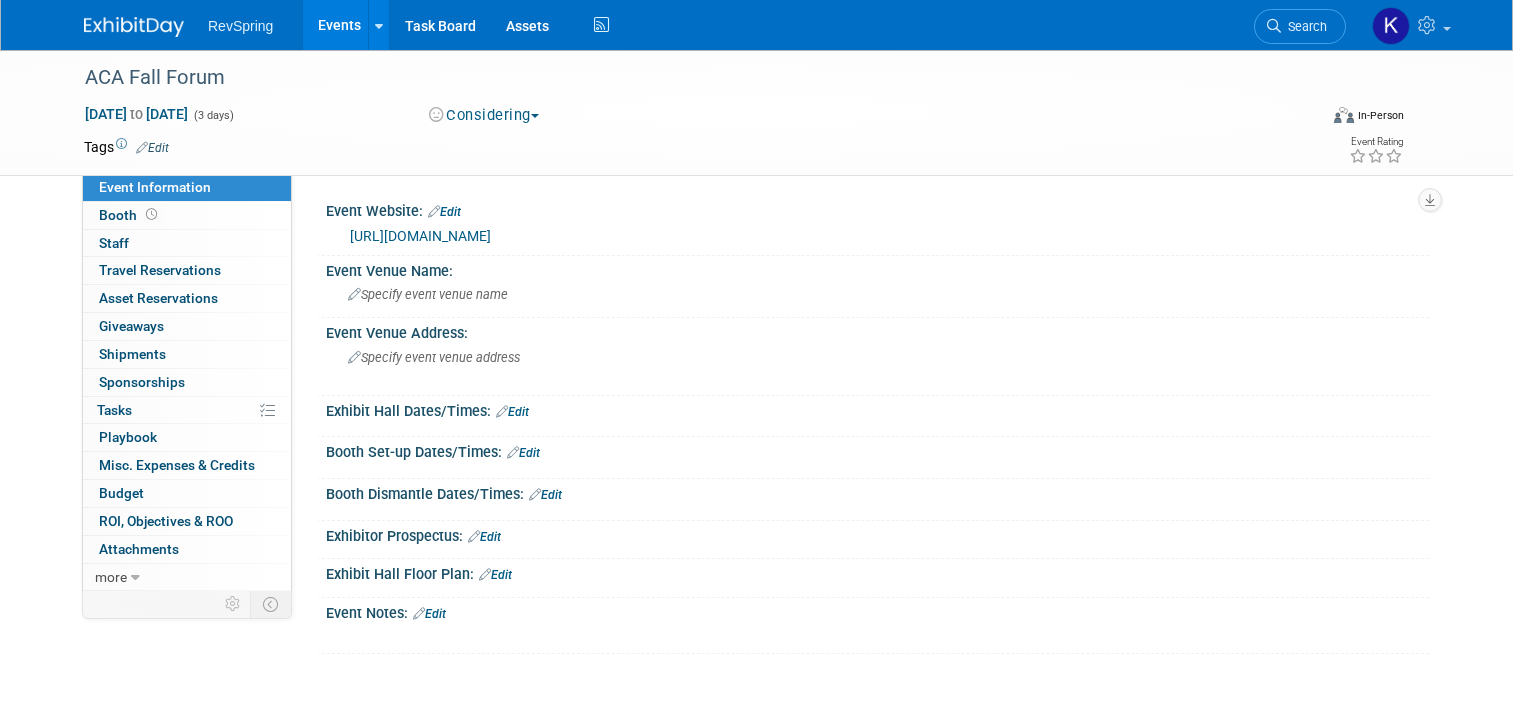 scroll, scrollTop: 0, scrollLeft: 0, axis: both 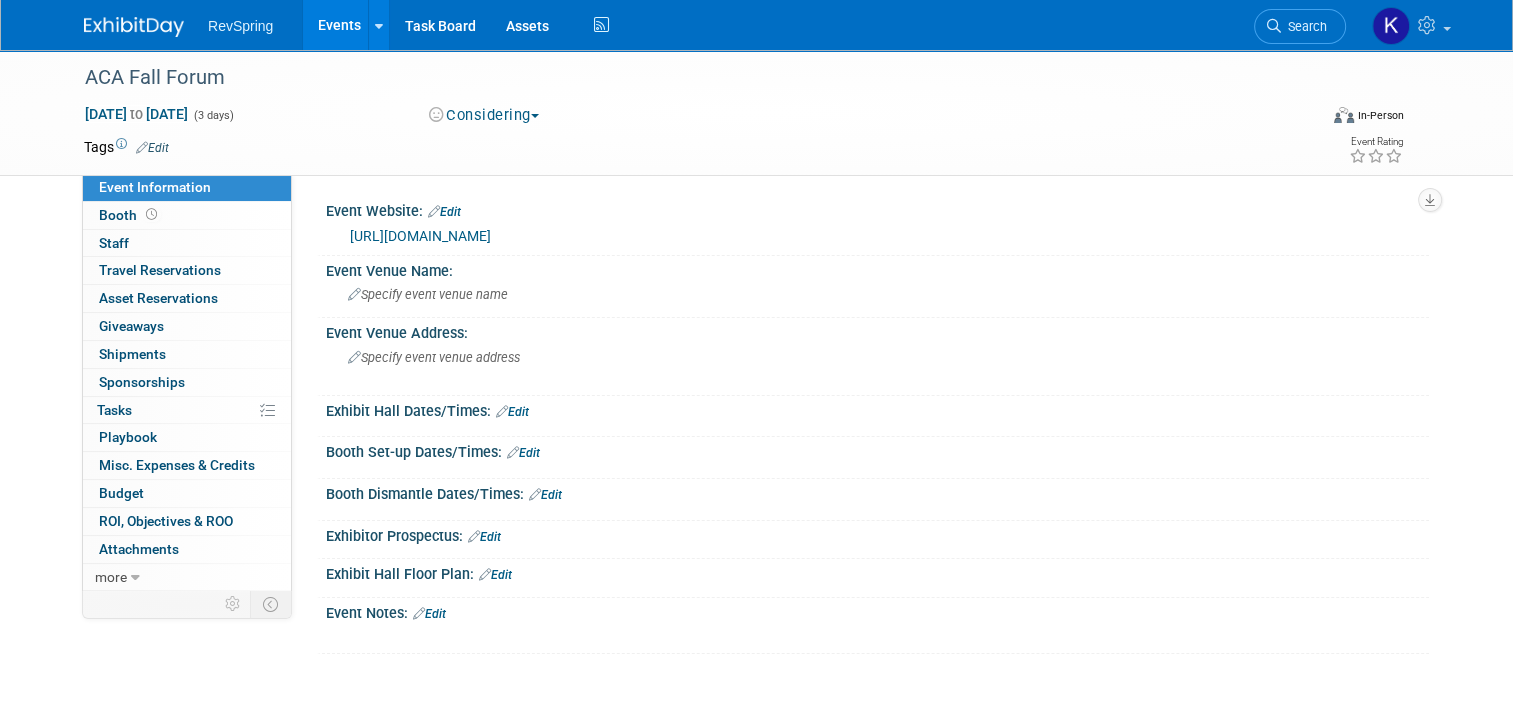 click on "Edit" at bounding box center (444, 212) 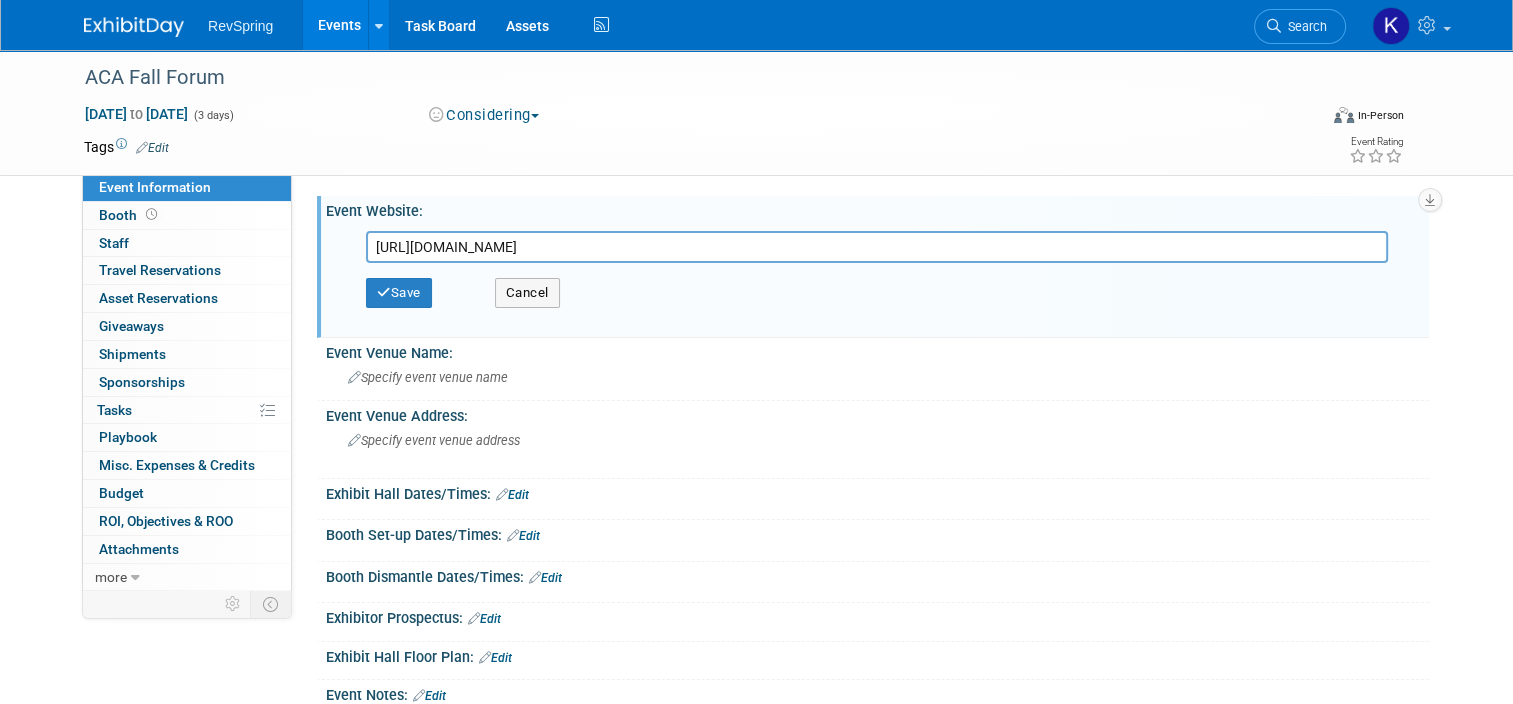 click on "https://conferencesbymonticello.com/meter-to-cash-conference-3" at bounding box center (877, 247) 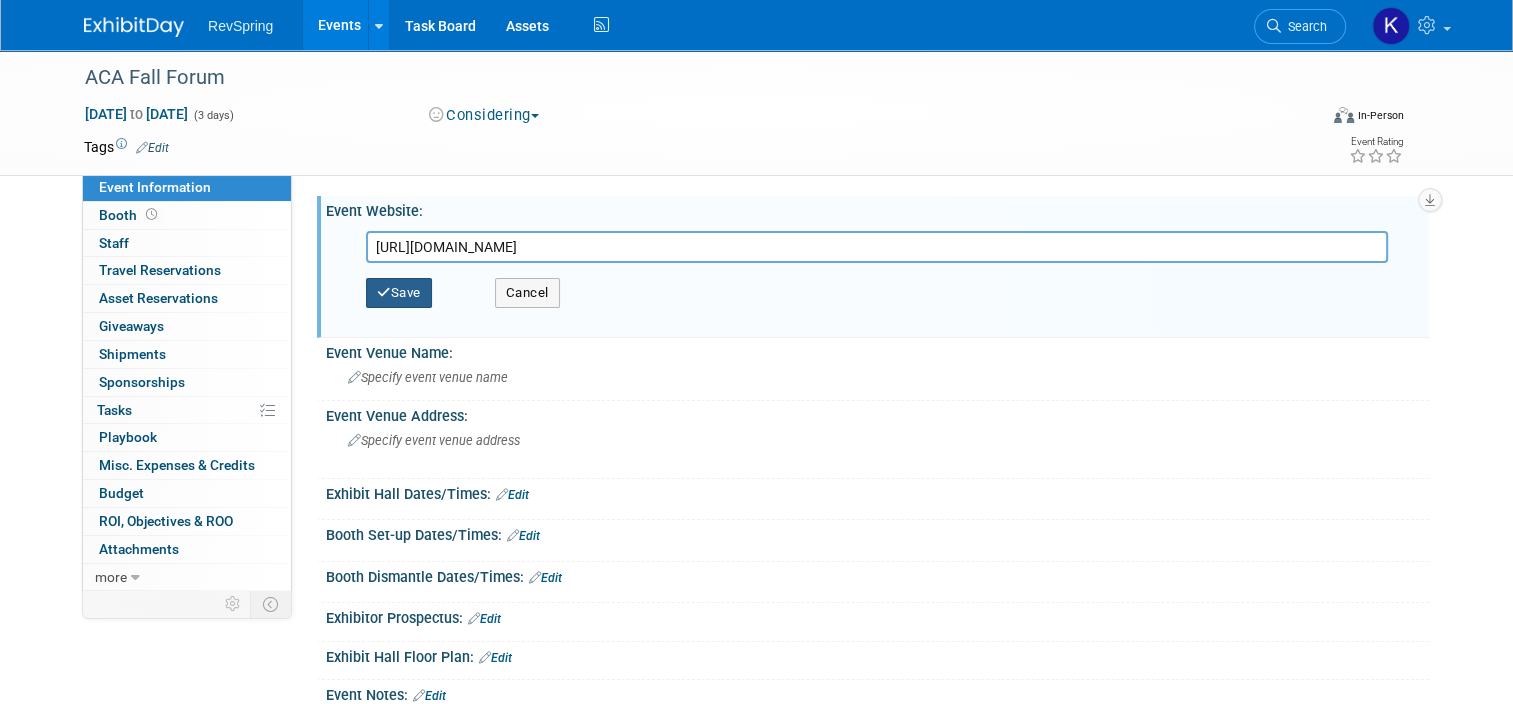 type on "https://www.acainternational.org/events/fall-forum-2025/" 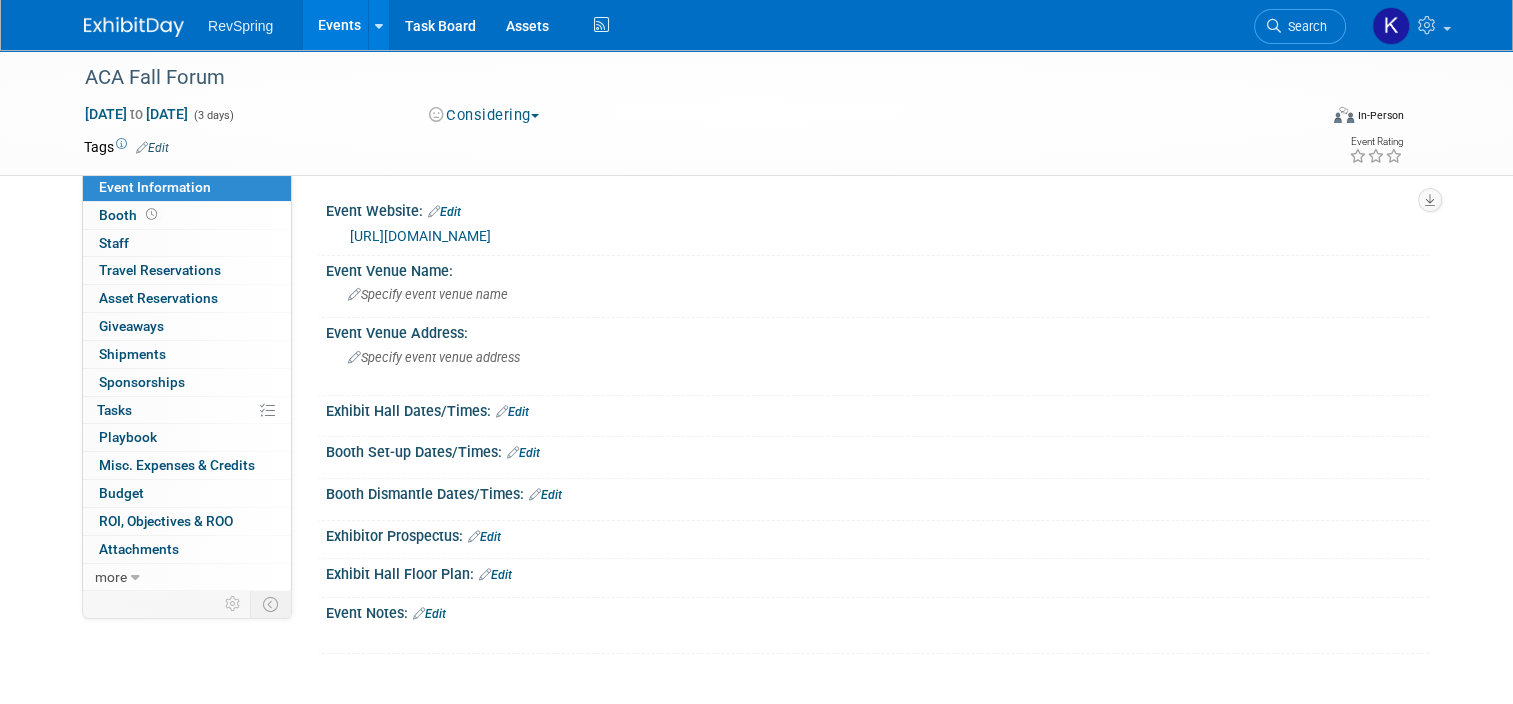 click on "Events" at bounding box center [339, 25] 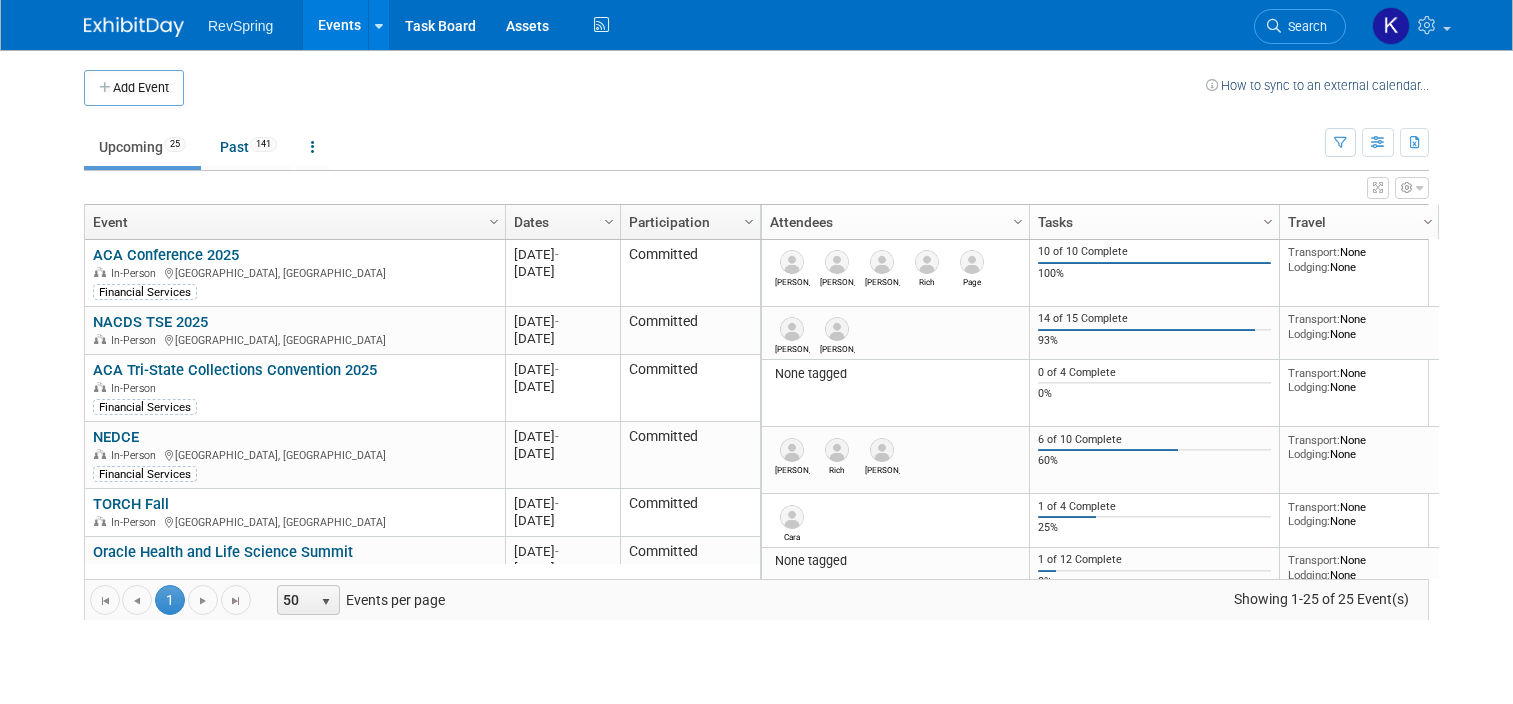 scroll, scrollTop: 0, scrollLeft: 0, axis: both 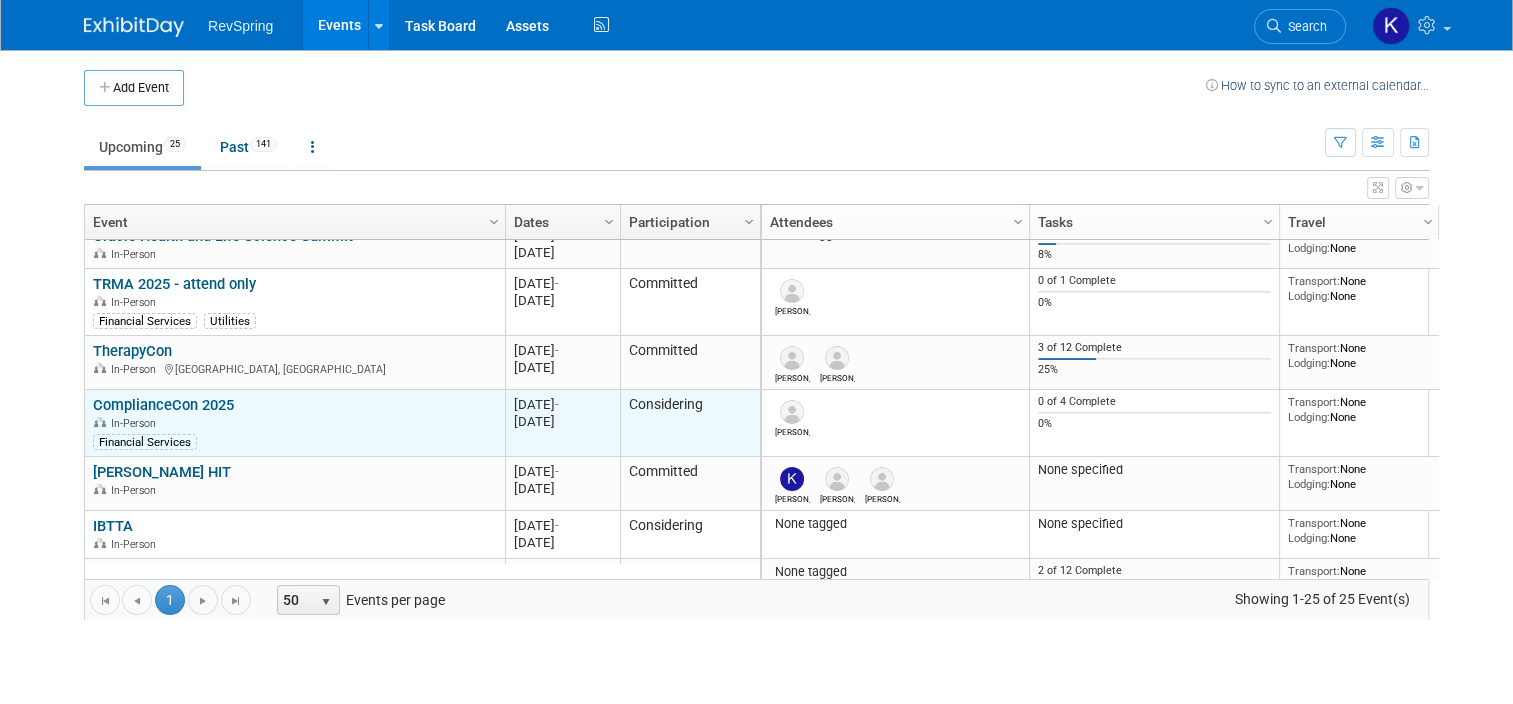 click on "ComplianceCon 2025" at bounding box center (163, 405) 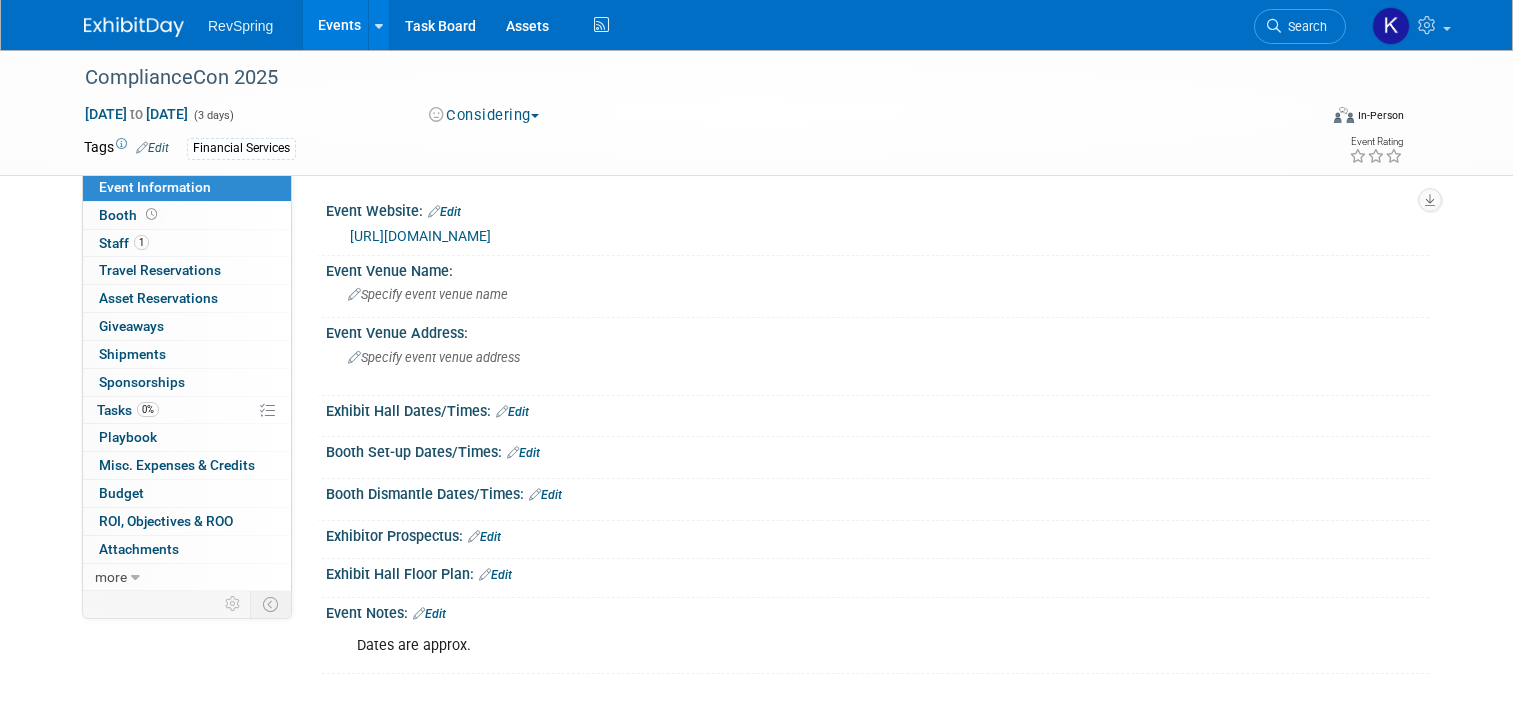 scroll, scrollTop: 0, scrollLeft: 0, axis: both 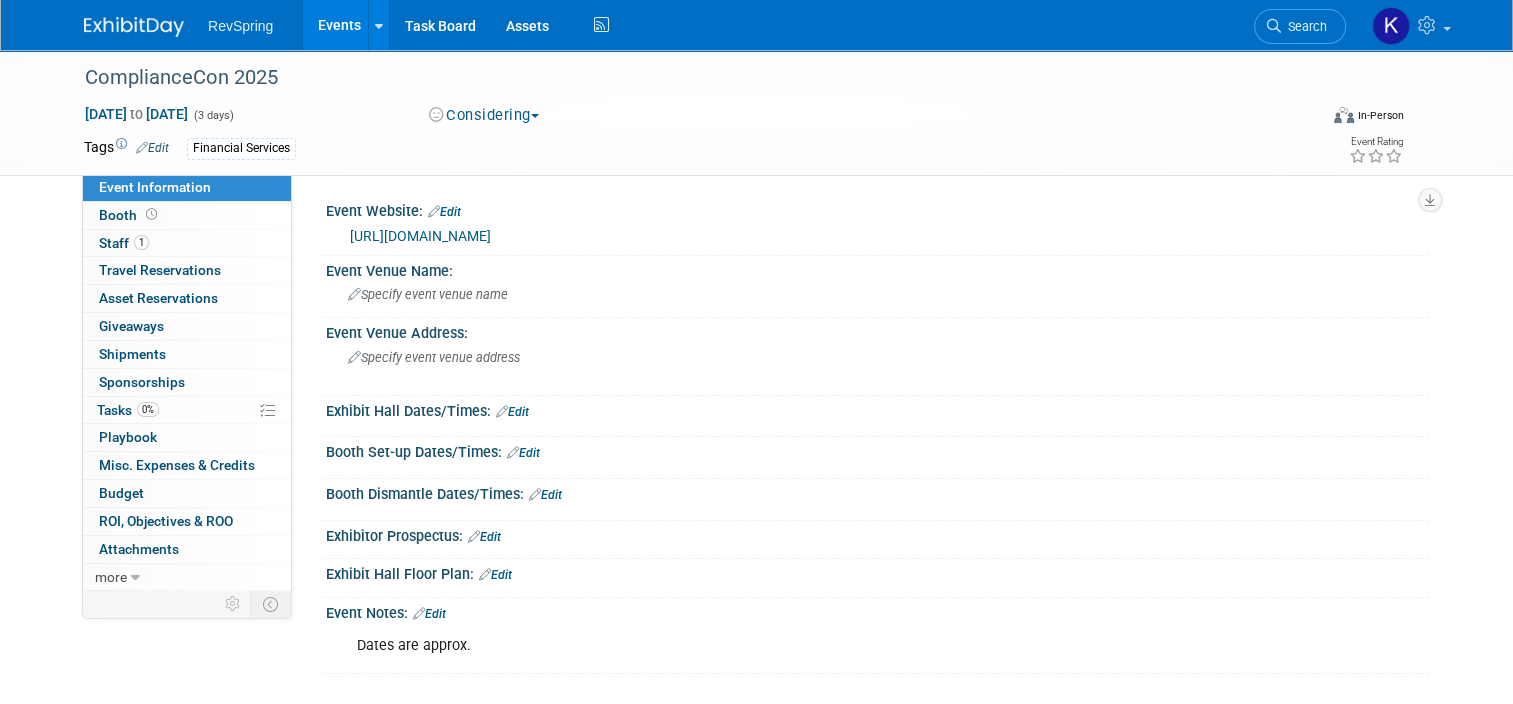 click at bounding box center [877, 548] 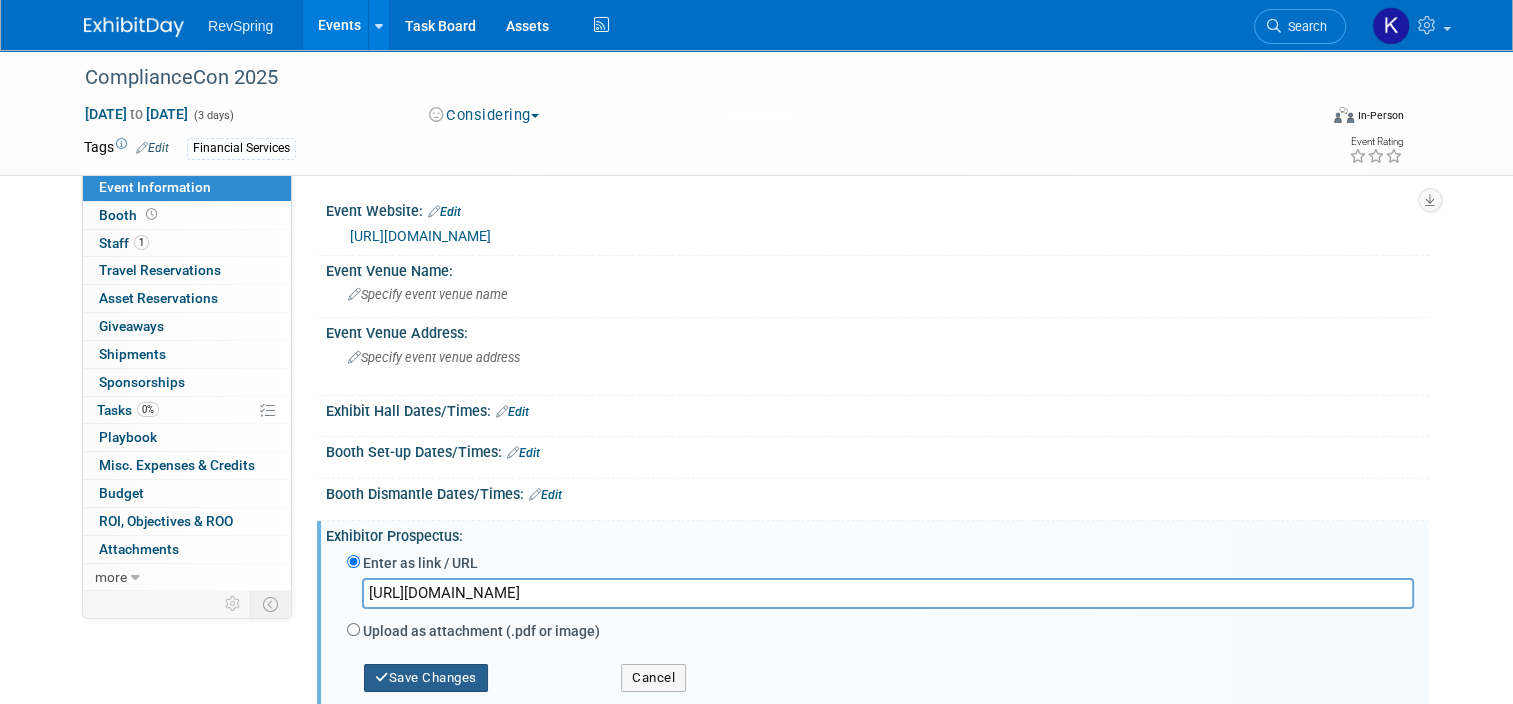 type on "[URL][DOMAIN_NAME]" 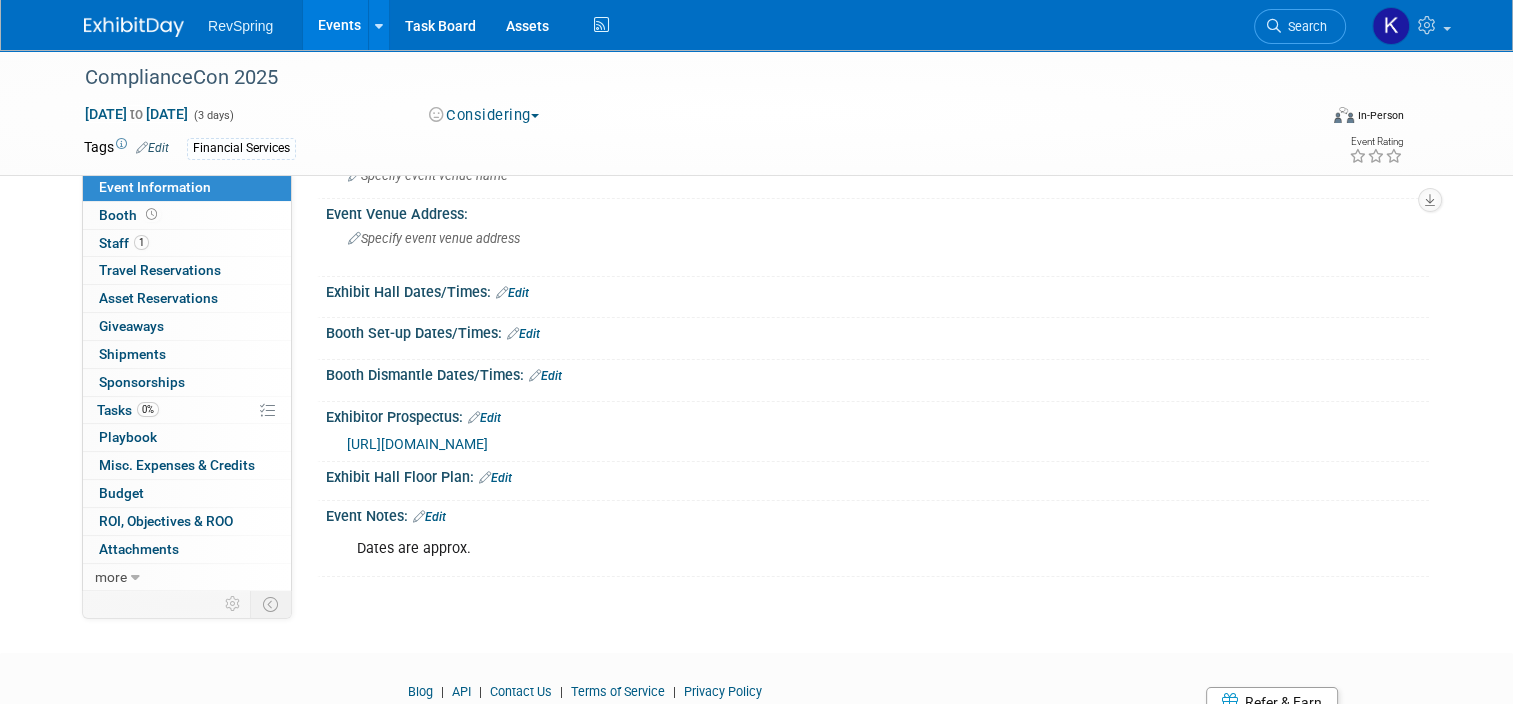 scroll, scrollTop: 120, scrollLeft: 0, axis: vertical 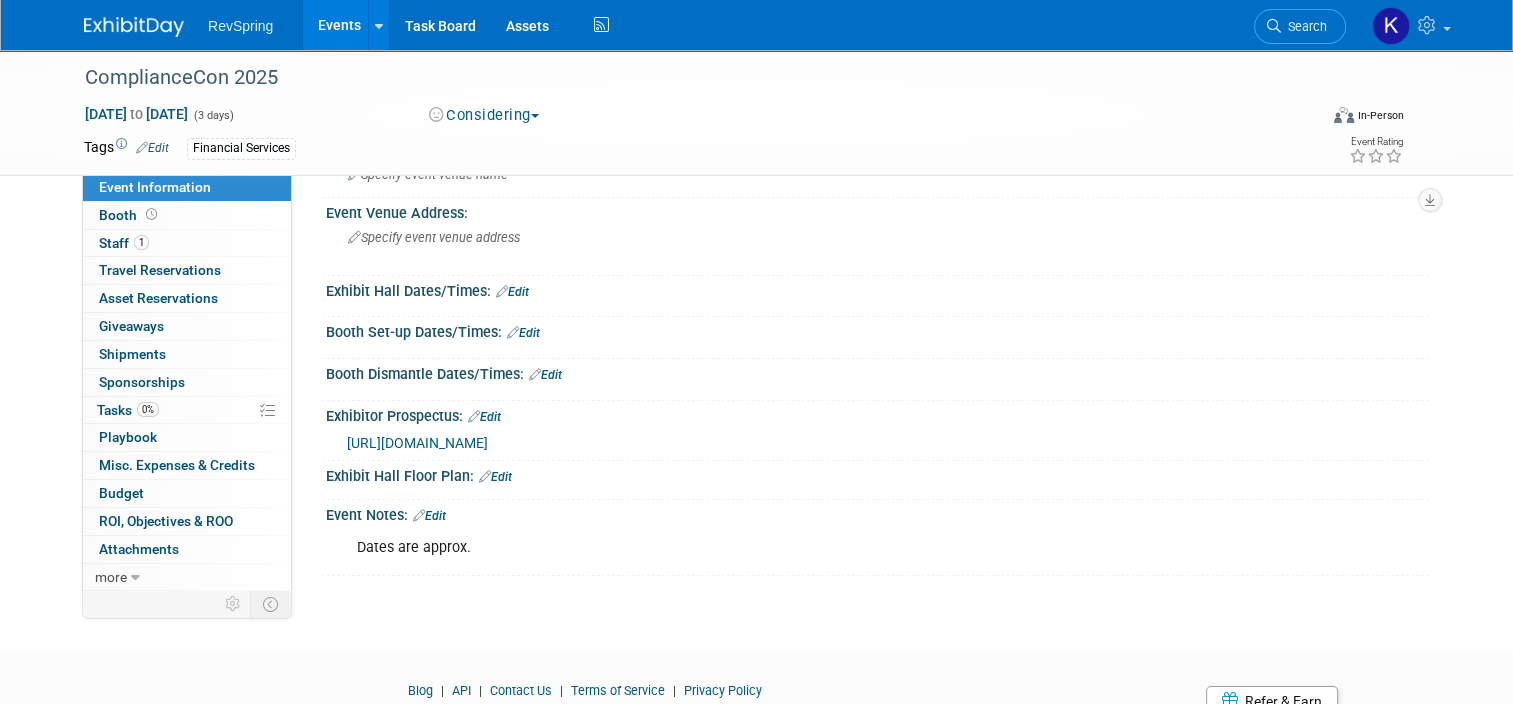 click on "Edit" at bounding box center (429, 516) 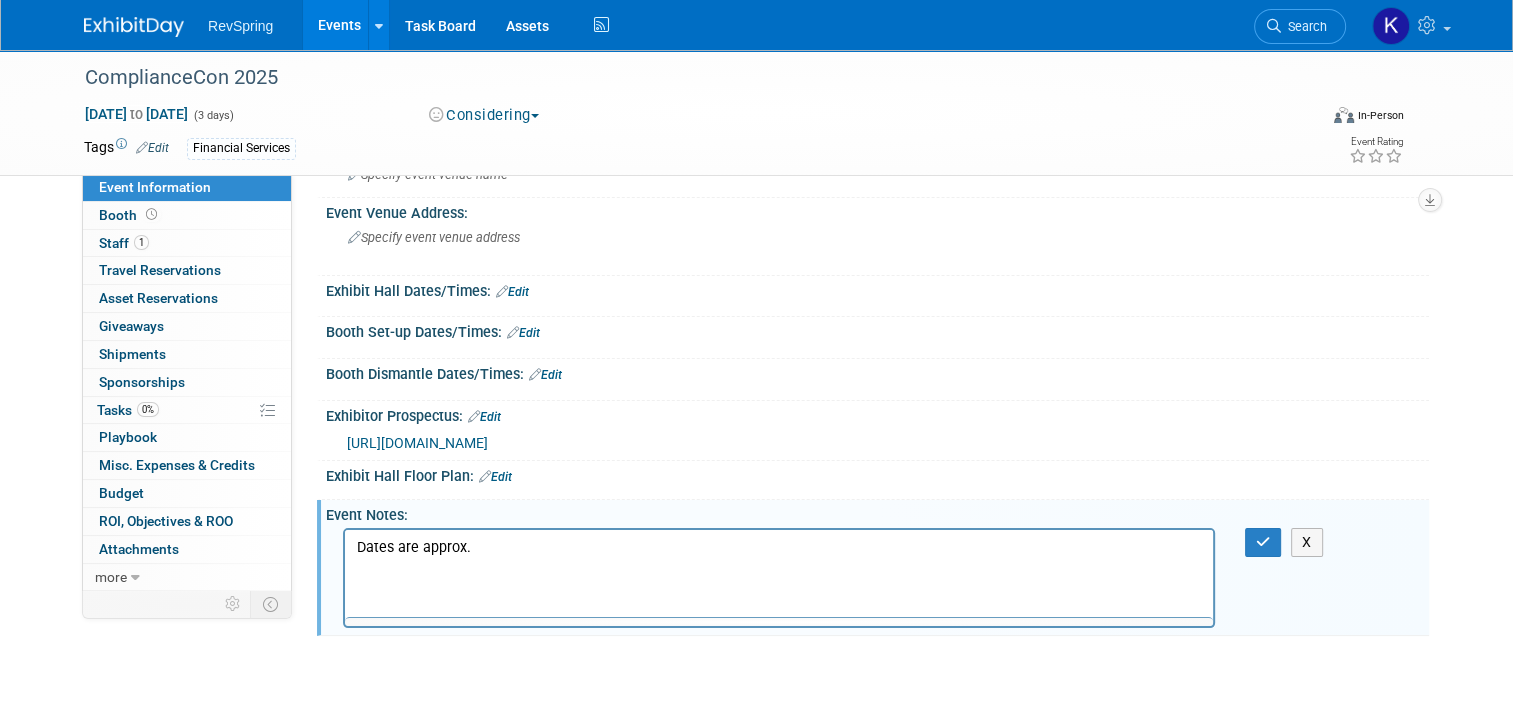scroll, scrollTop: 0, scrollLeft: 0, axis: both 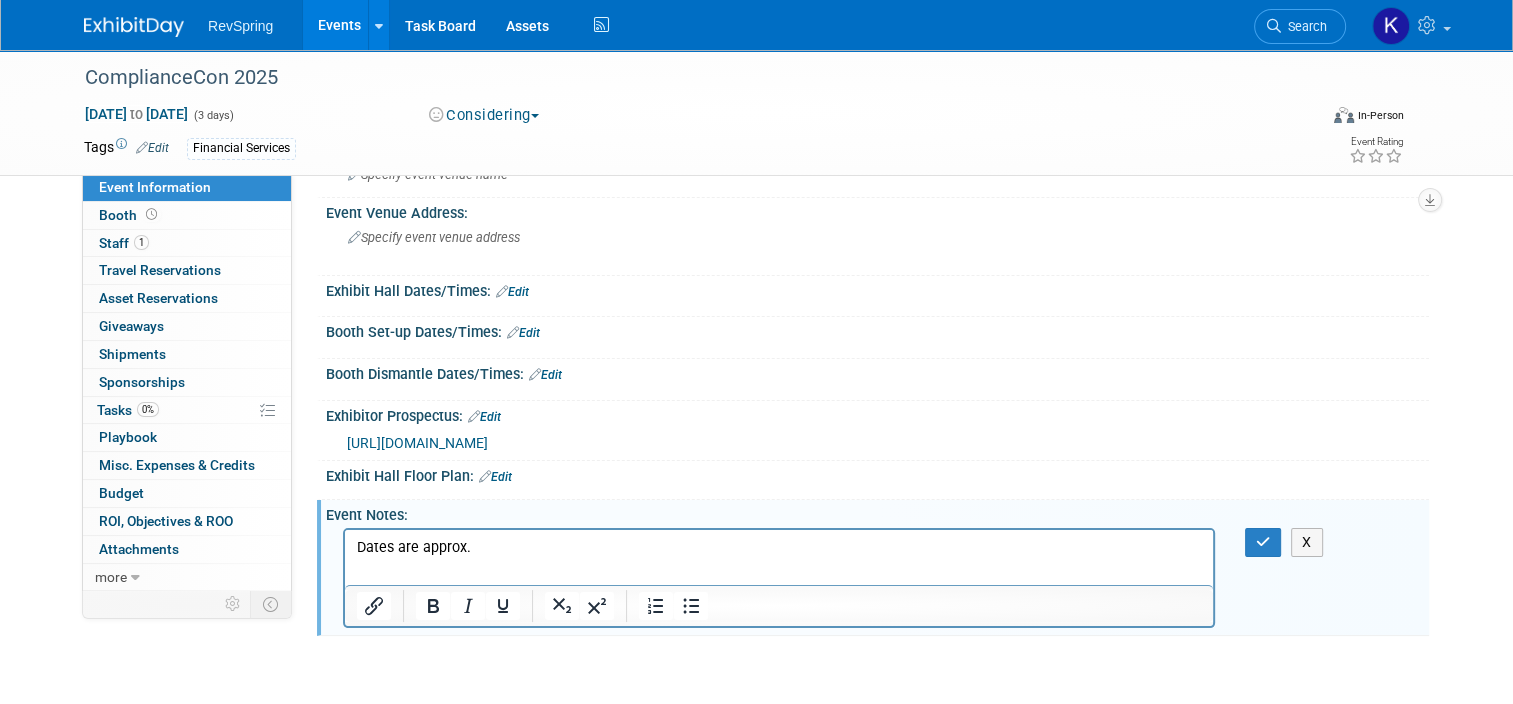 drag, startPoint x: 479, startPoint y: 545, endPoint x: 336, endPoint y: 533, distance: 143.50261 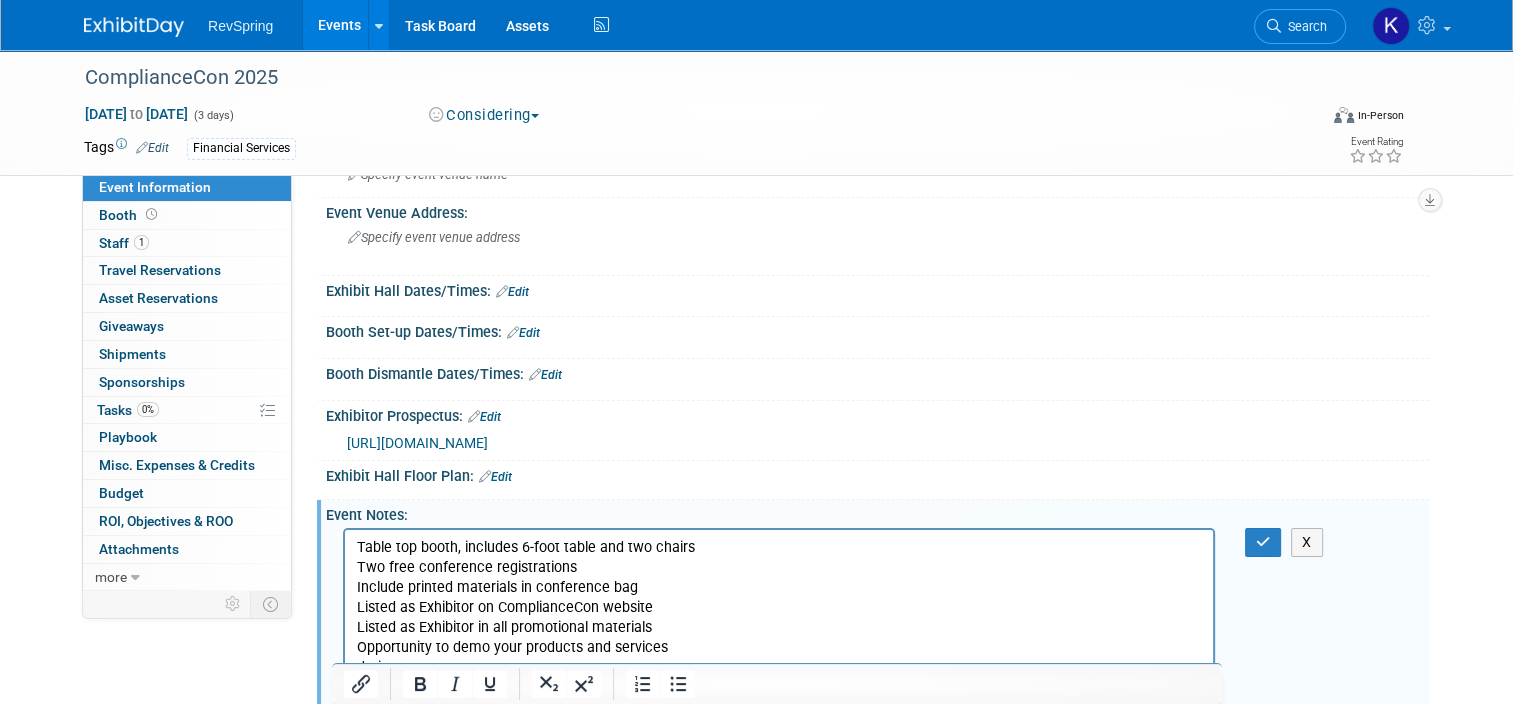 scroll, scrollTop: 152, scrollLeft: 0, axis: vertical 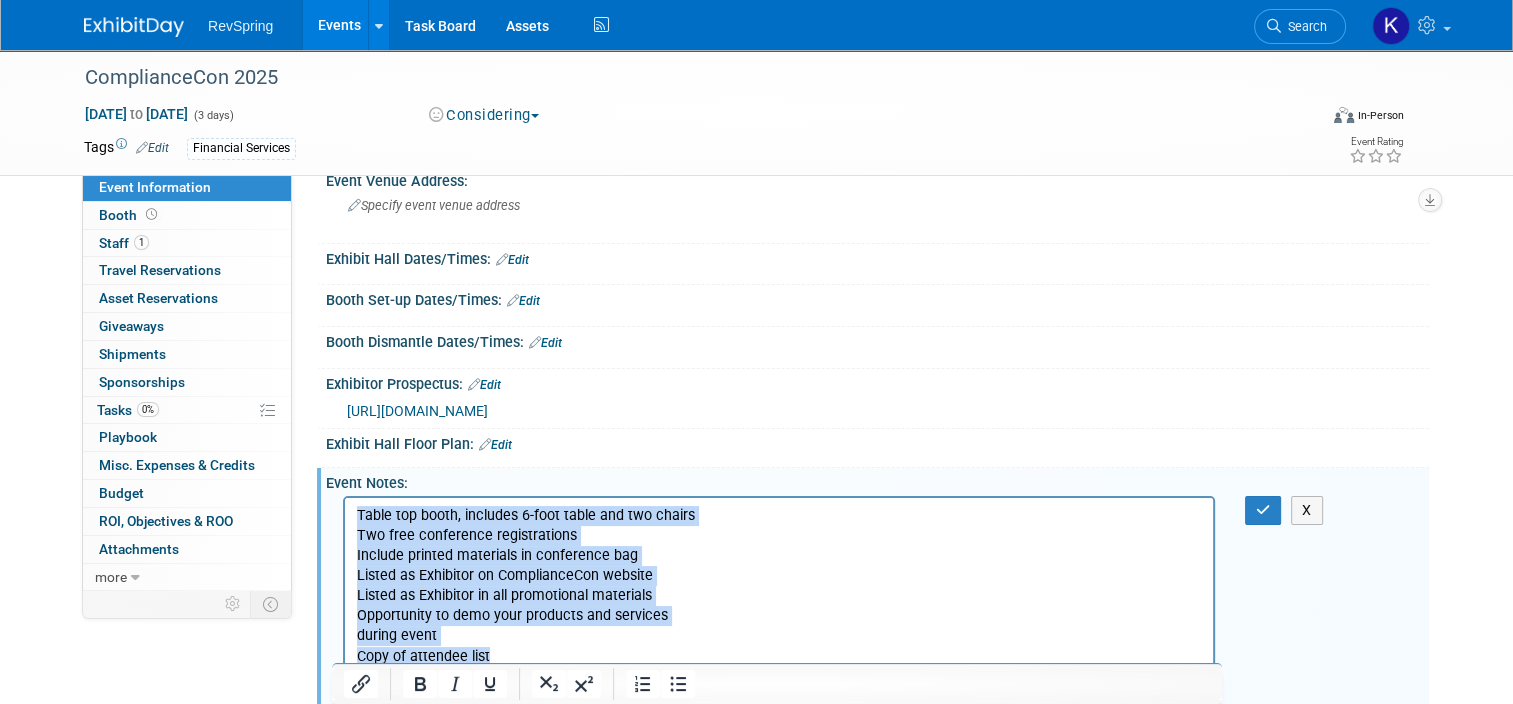 drag, startPoint x: 502, startPoint y: 651, endPoint x: 335, endPoint y: 495, distance: 228.5279 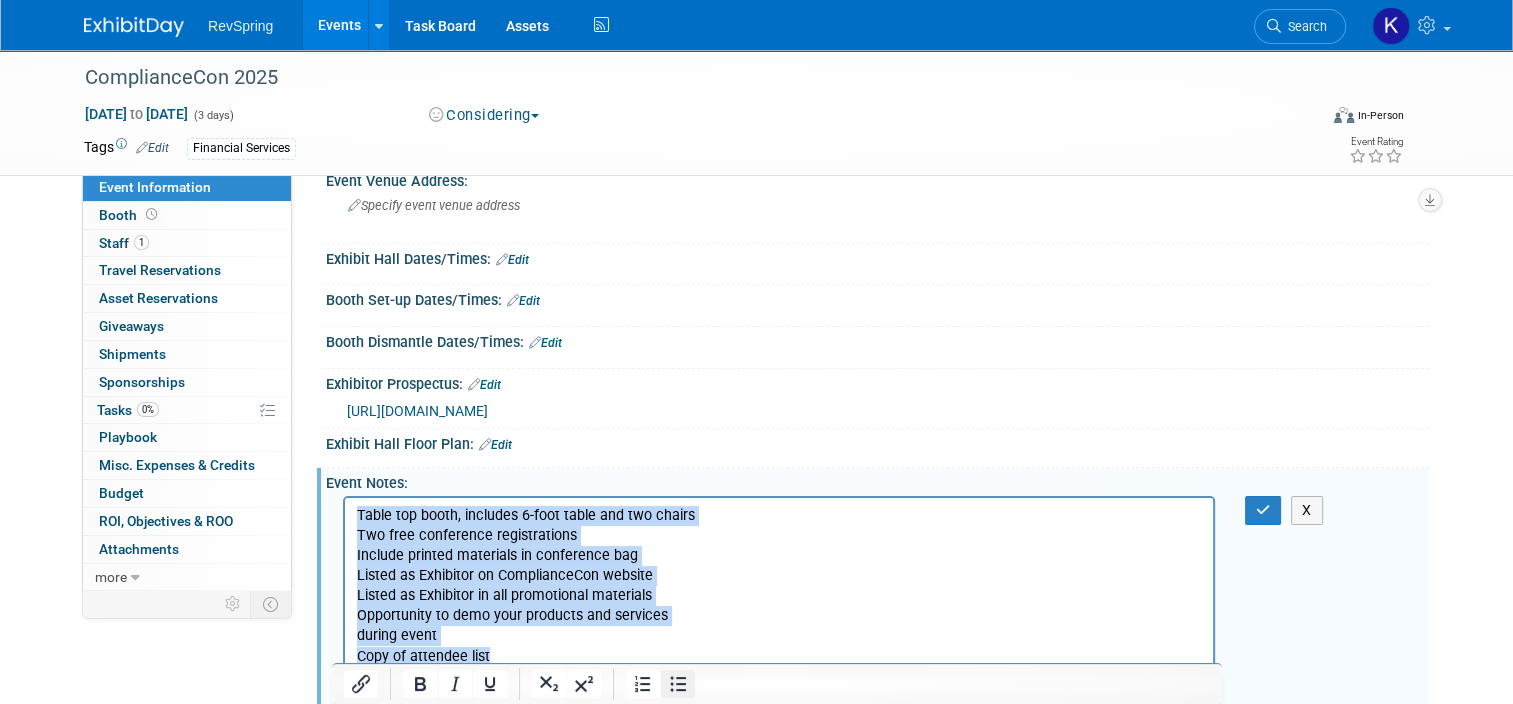 click 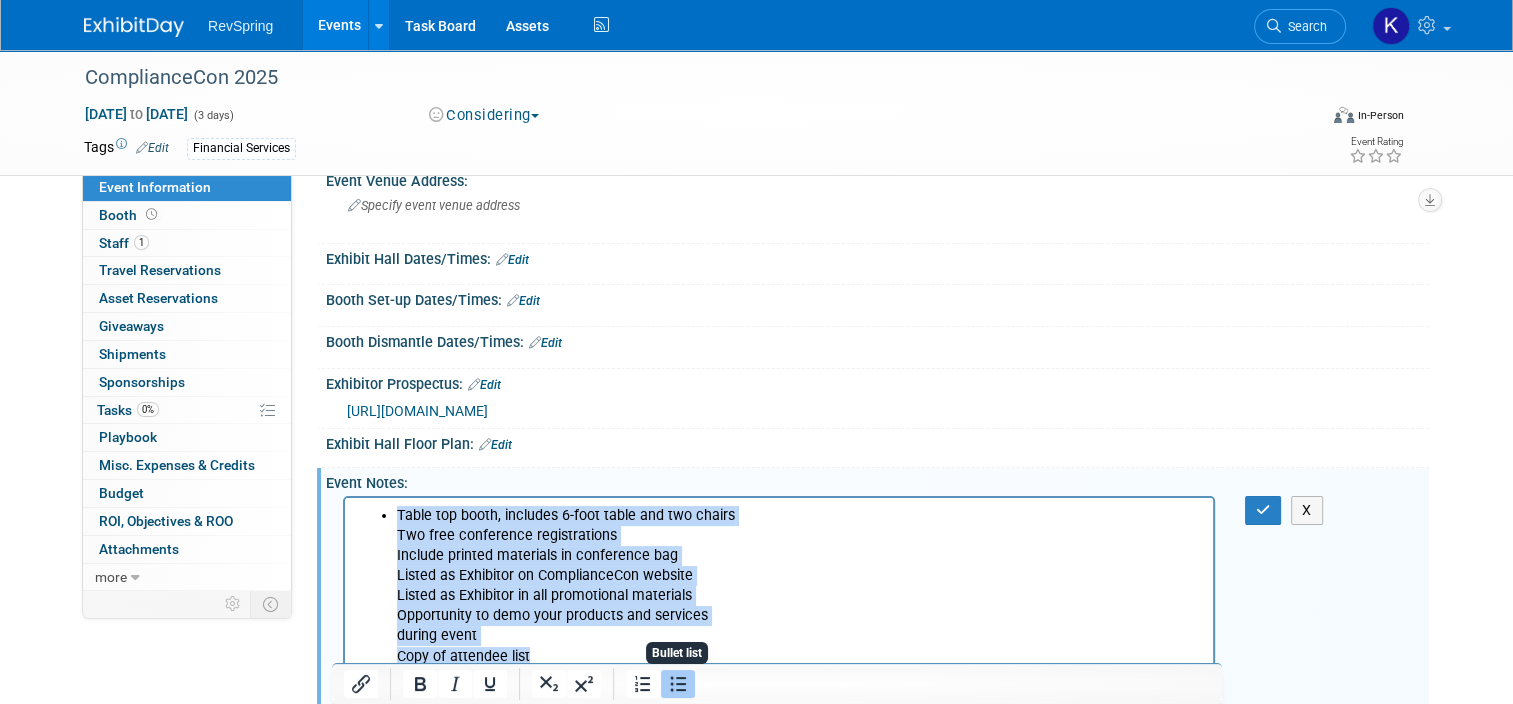 click 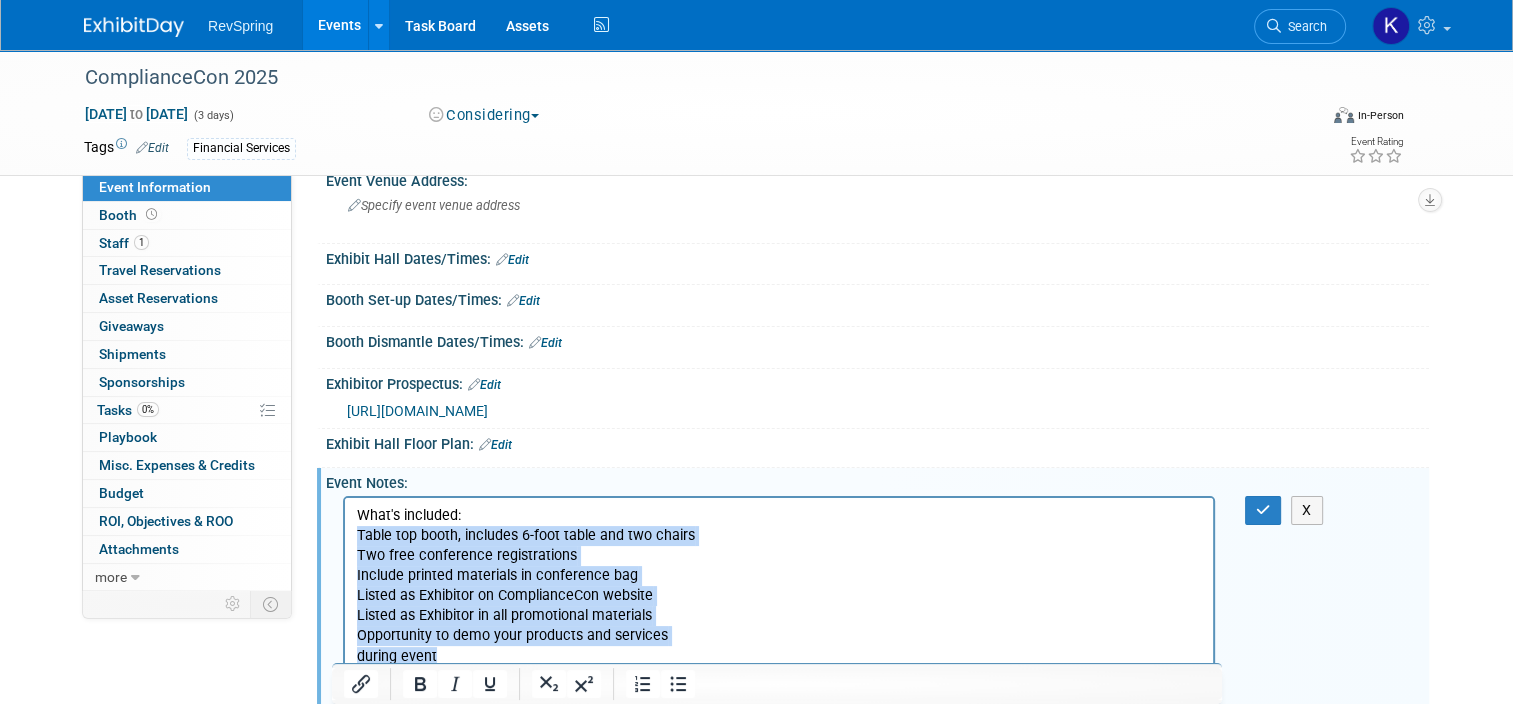 drag, startPoint x: 448, startPoint y: 650, endPoint x: 348, endPoint y: 539, distance: 149.40215 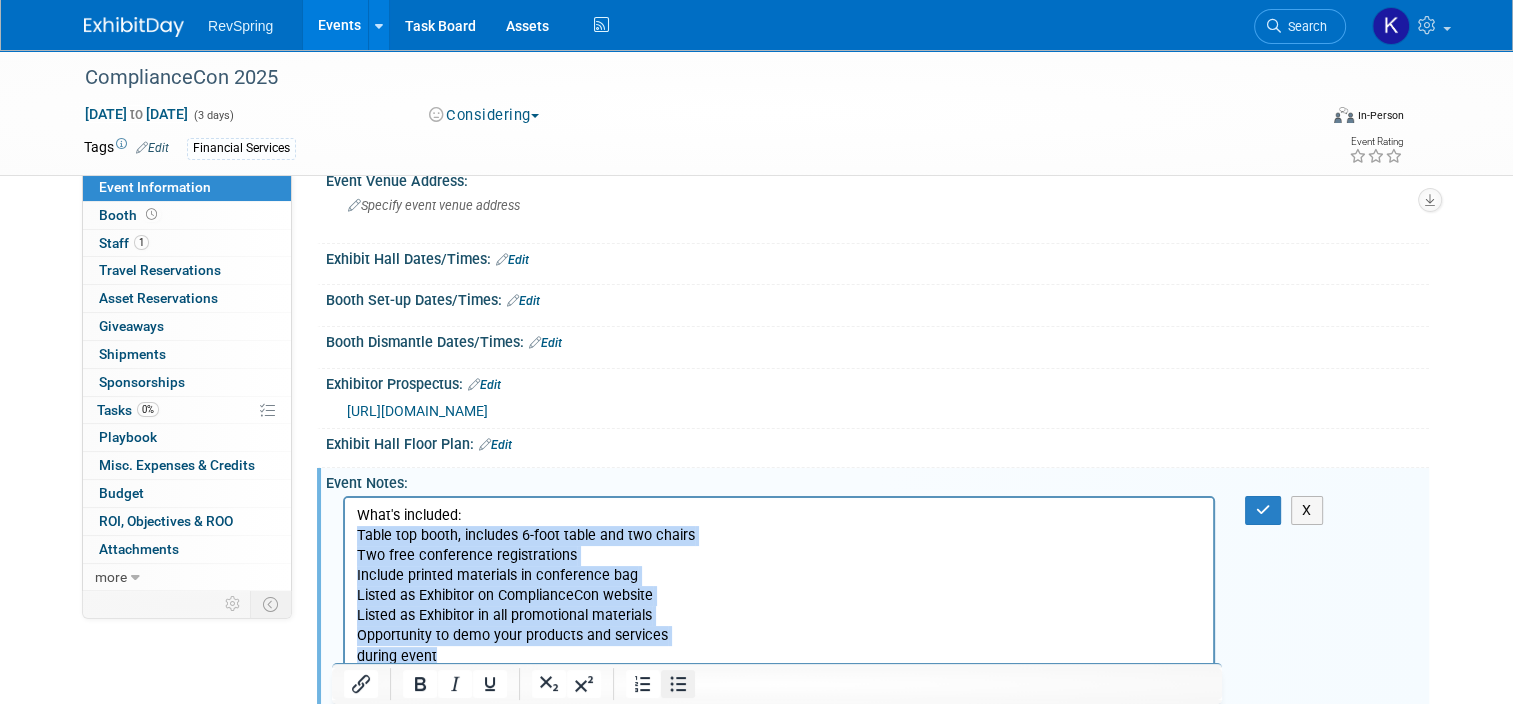 click 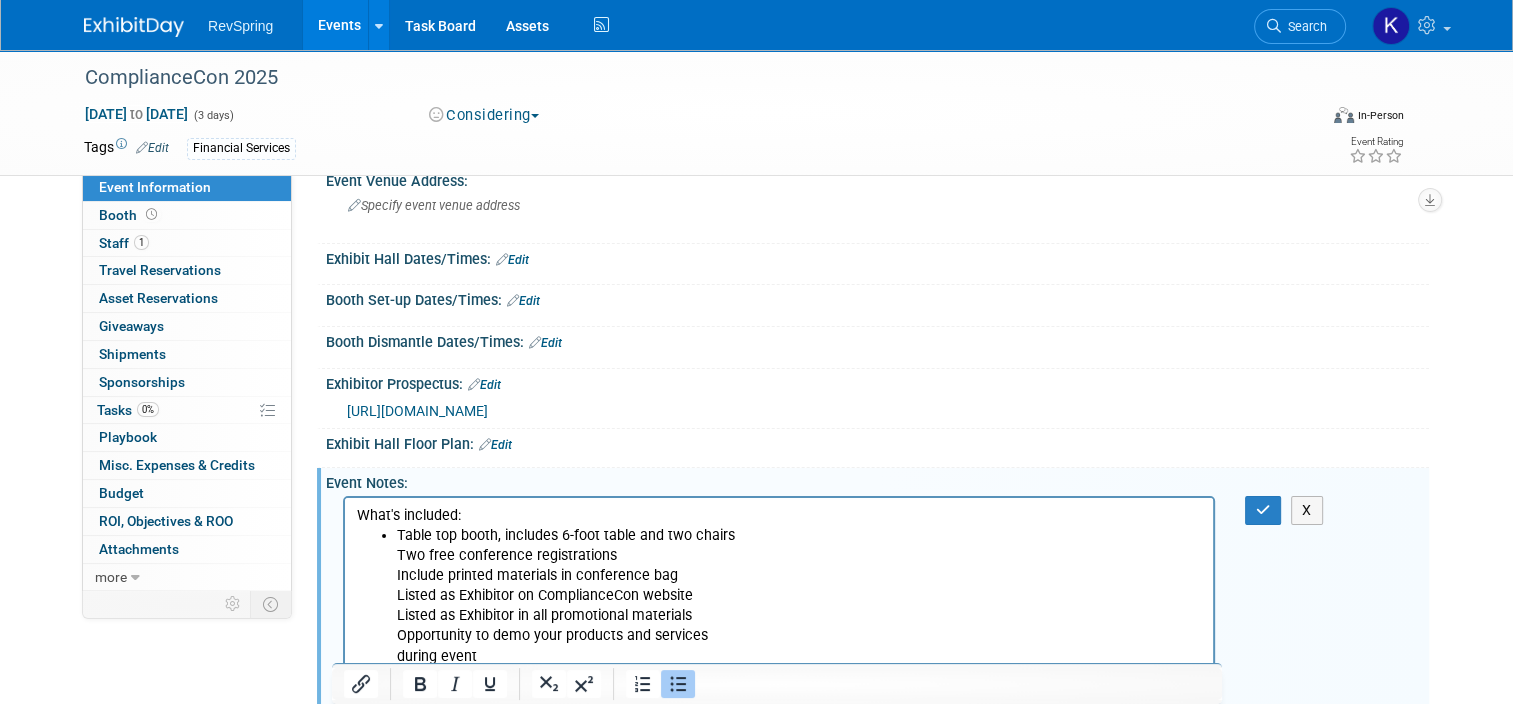 click on "Table top booth, includes 6-foot table and two chairs Two free conference registrations Include printed materials in conference bag Listed as Exhibitor on ComplianceCon website Listed as Exhibitor in all promotional materials Opportunity to demo your products and services during event Copy of attendee list" at bounding box center (799, 606) 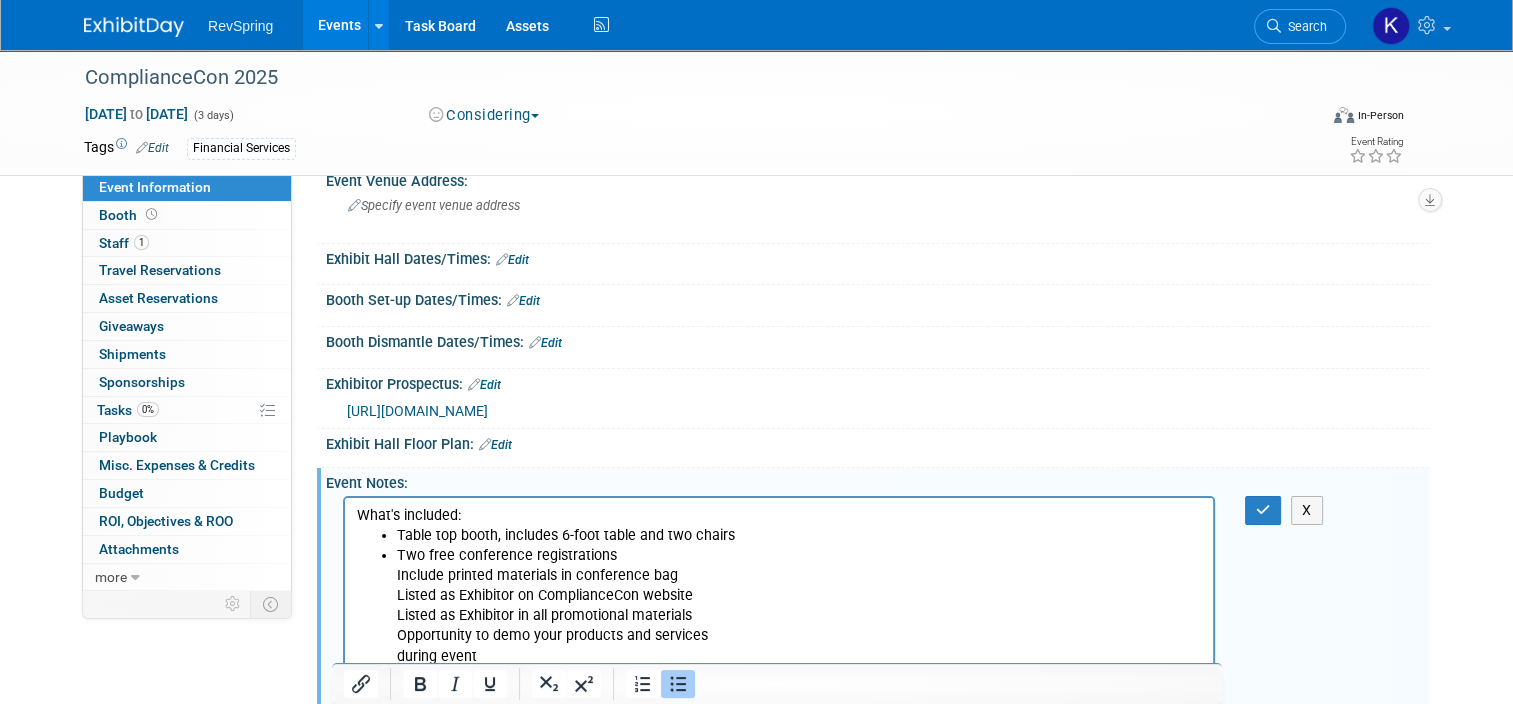 click on "Two free conference registrations Include printed materials in conference bag Listed as Exhibitor on ComplianceCon website Listed as Exhibitor in all promotional materials Opportunity to demo your products and services during event Copy of attendee list" at bounding box center [799, 616] 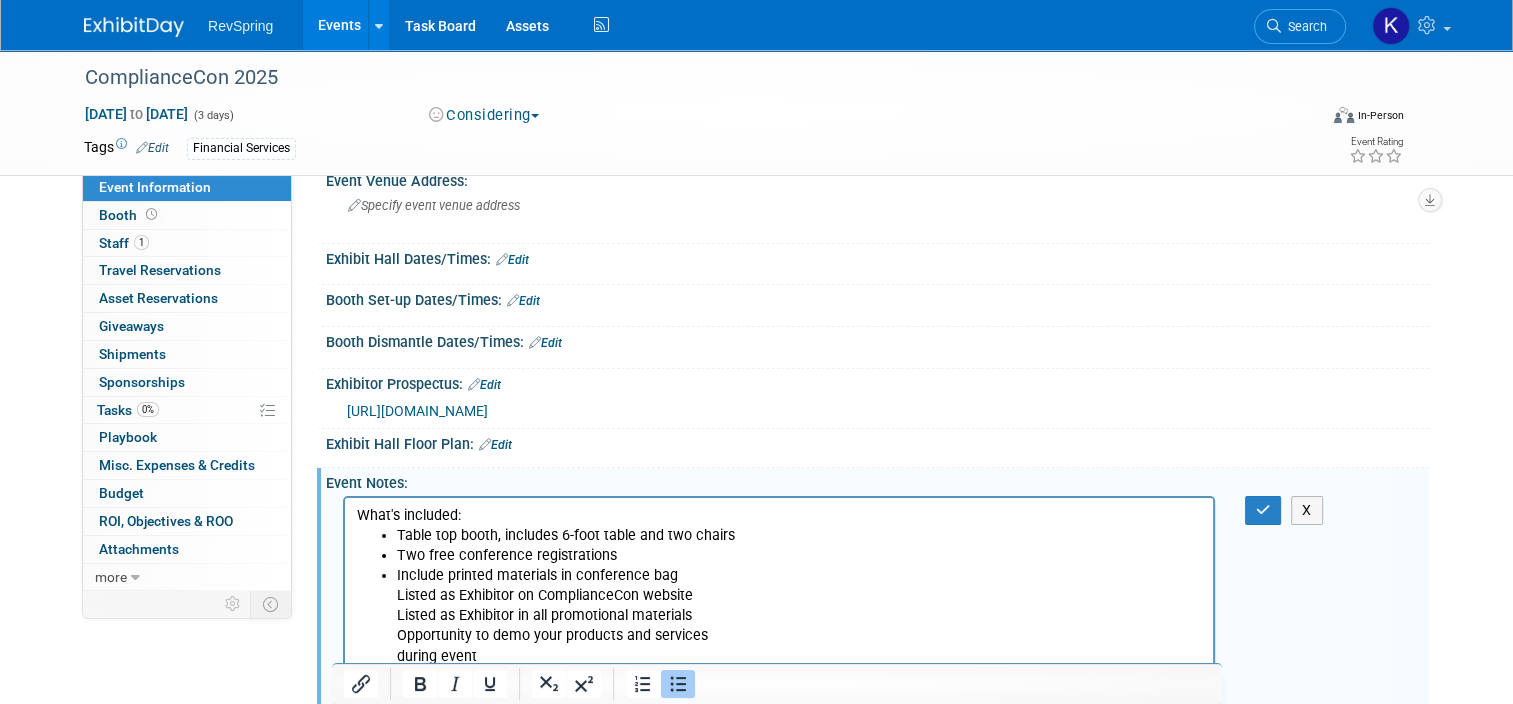 click on "Table top booth, includes 6-foot table and two chairs Two free conference registrations Include printed materials in conference bag Listed as Exhibitor on ComplianceCon website Listed as Exhibitor in all promotional materials Opportunity to demo your products and services during event Copy of attendee list" at bounding box center [779, 606] 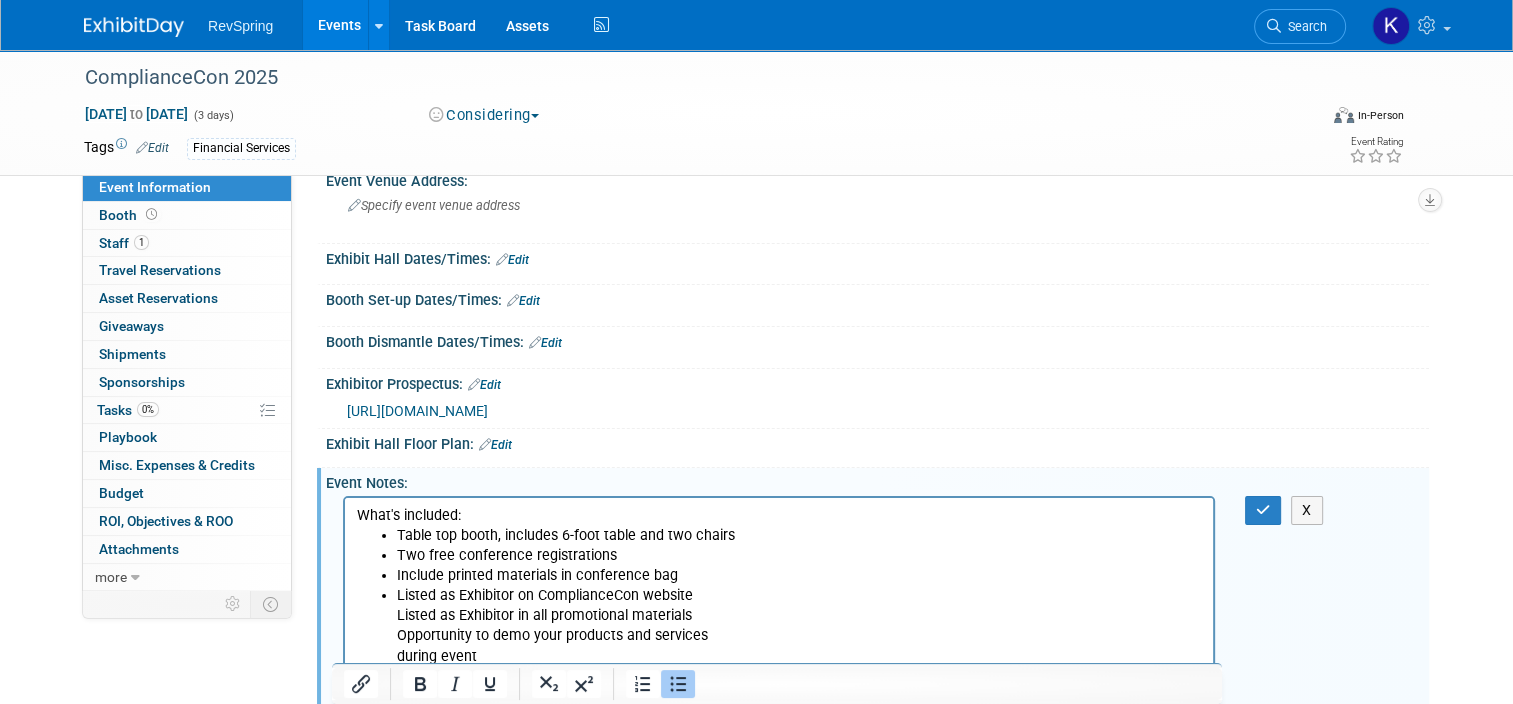 click on "Table top booth, includes 6-foot table and two chairs Two free conference registrations Include printed materials in conference bag Listed as Exhibitor on ComplianceCon website Listed as Exhibitor in all promotional materials Opportunity to demo your products and services during event Copy of attendee list" at bounding box center [779, 606] 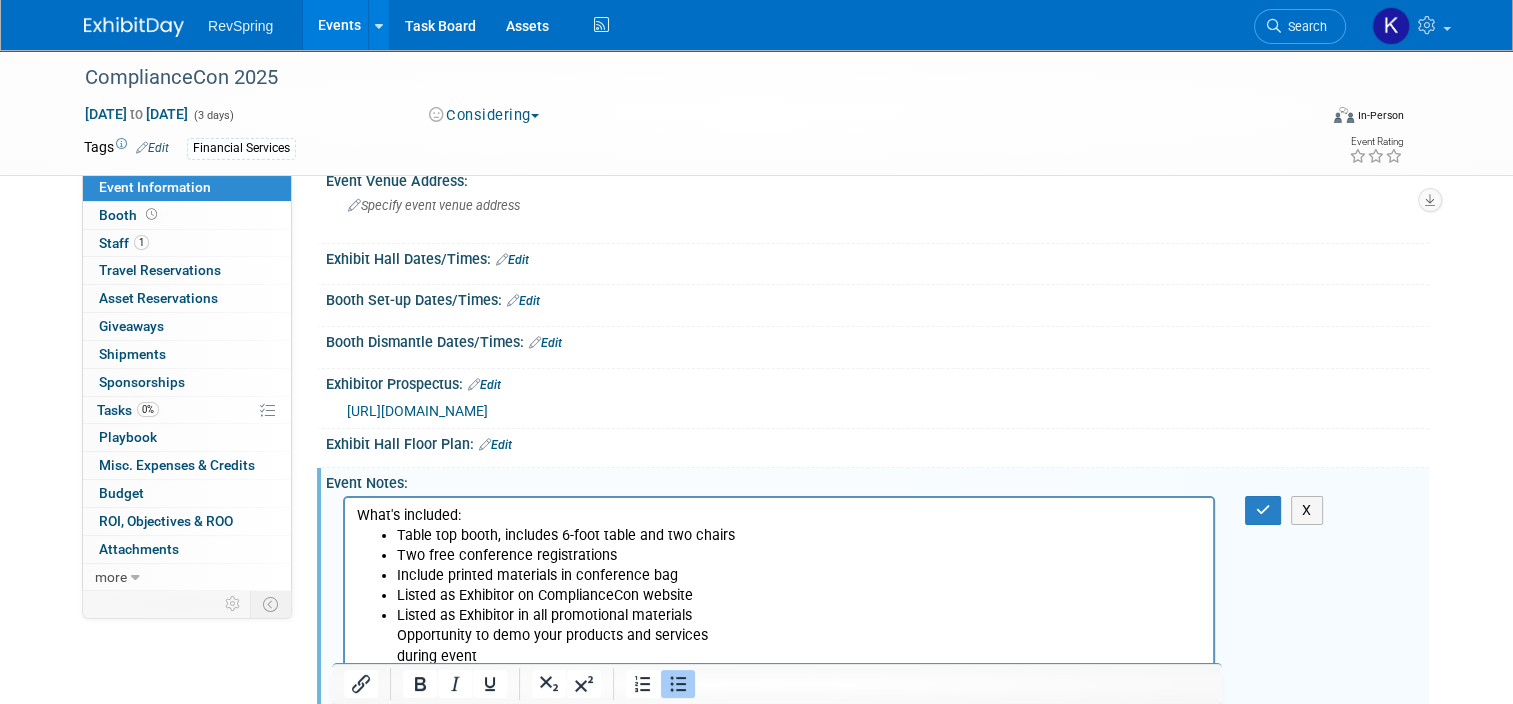 click on "Listed as Exhibitor in all promotional materials Opportunity to demo your products and services during event Copy of attendee list" at bounding box center (799, 646) 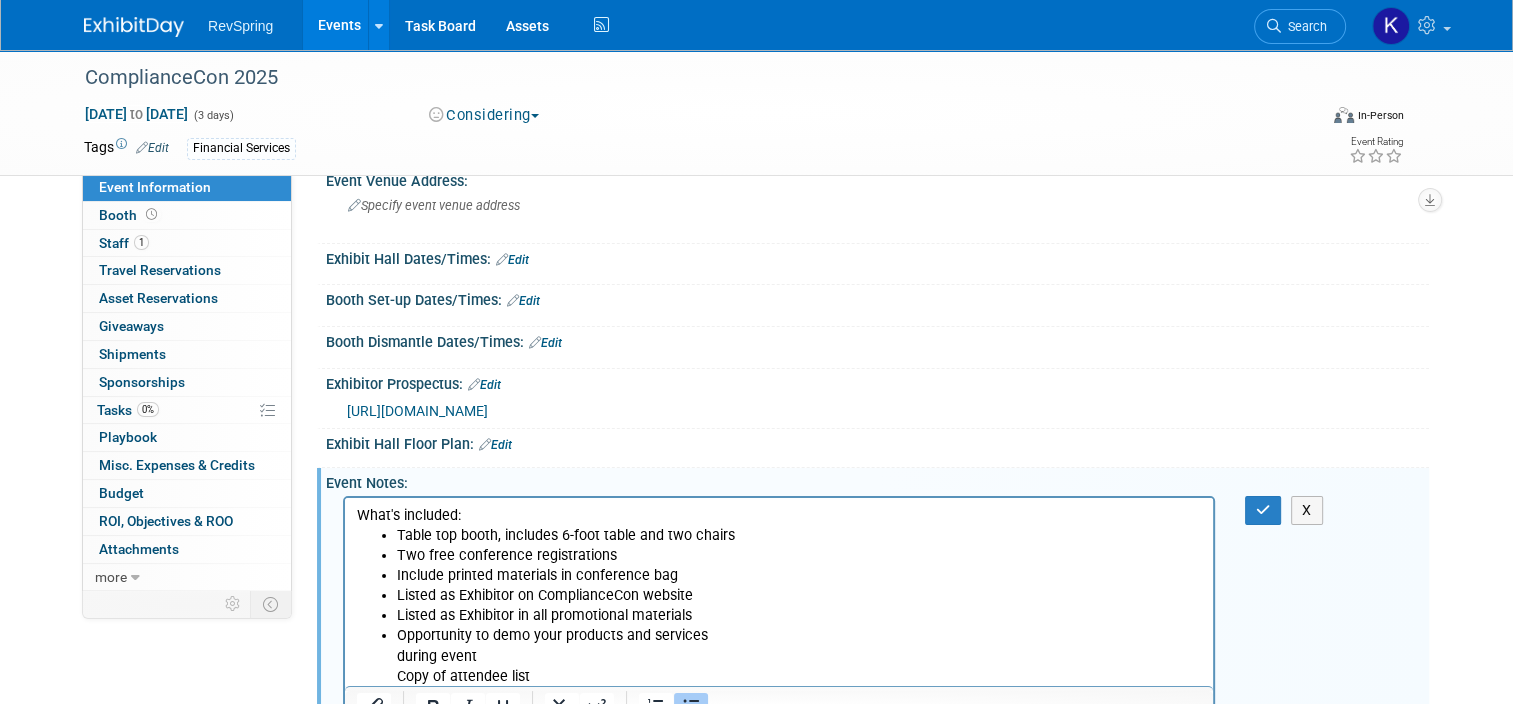 scroll, scrollTop: 200, scrollLeft: 0, axis: vertical 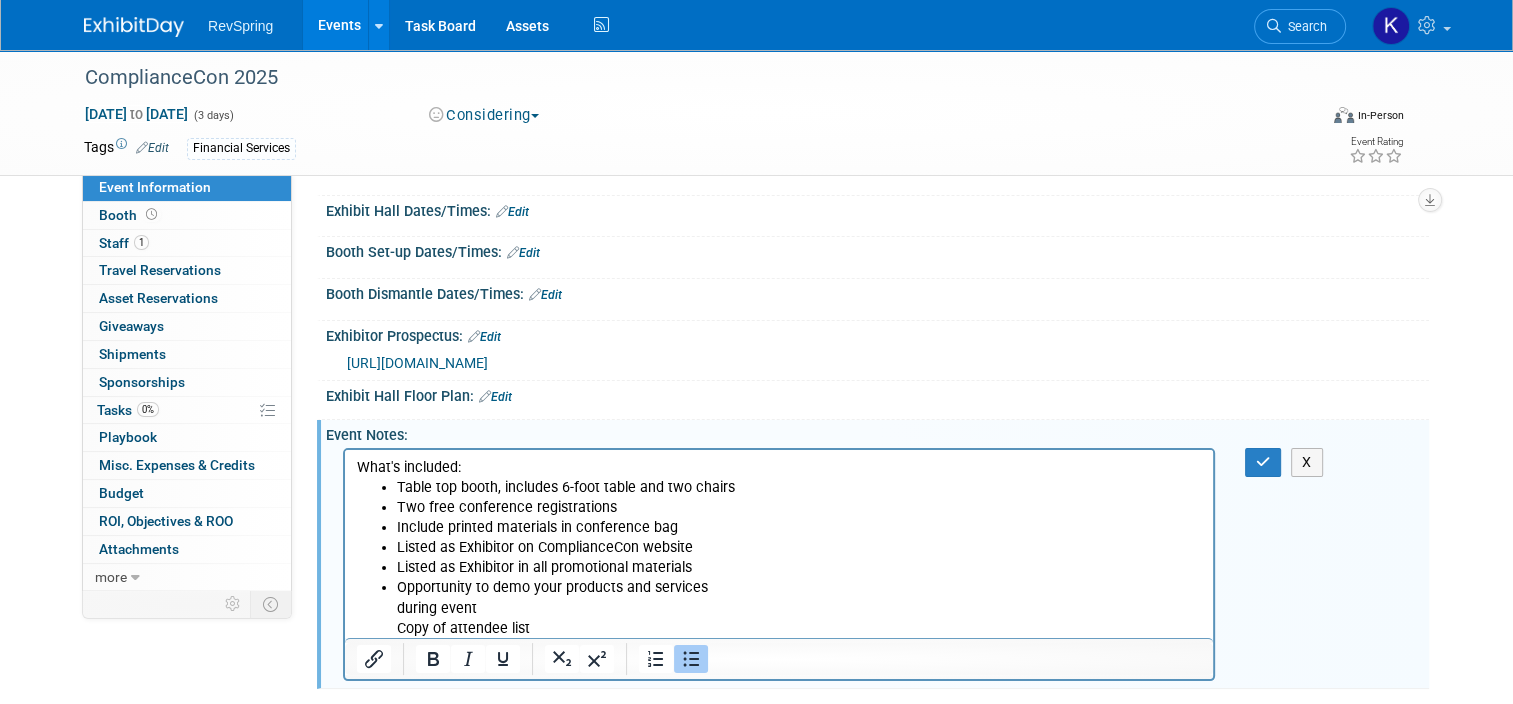 click on "Table top booth, includes 6-foot table and two chairs Two free conference registrations Include printed materials in conference bag Listed as Exhibitor on ComplianceCon website Listed as Exhibitor in all promotional materials Opportunity to demo your products and services during event Copy of attendee list" at bounding box center (779, 558) 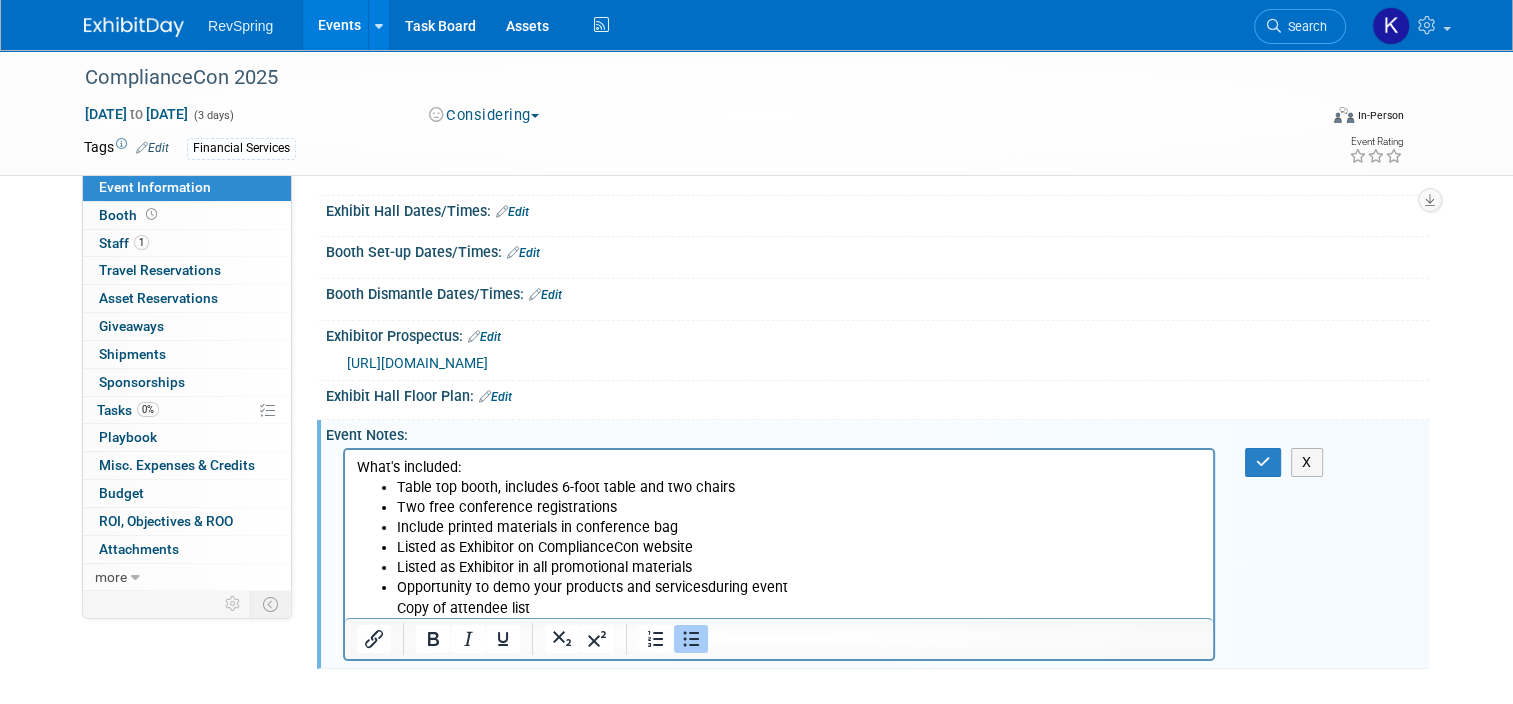 click on "Table top booth, includes 6-foot table and two chairs Two free conference registrations Include printed materials in conference bag Listed as Exhibitor on ComplianceCon website Listed as Exhibitor in all promotional materials Opportunity to demo your products and services  during event Copy of attendee list" at bounding box center (779, 548) 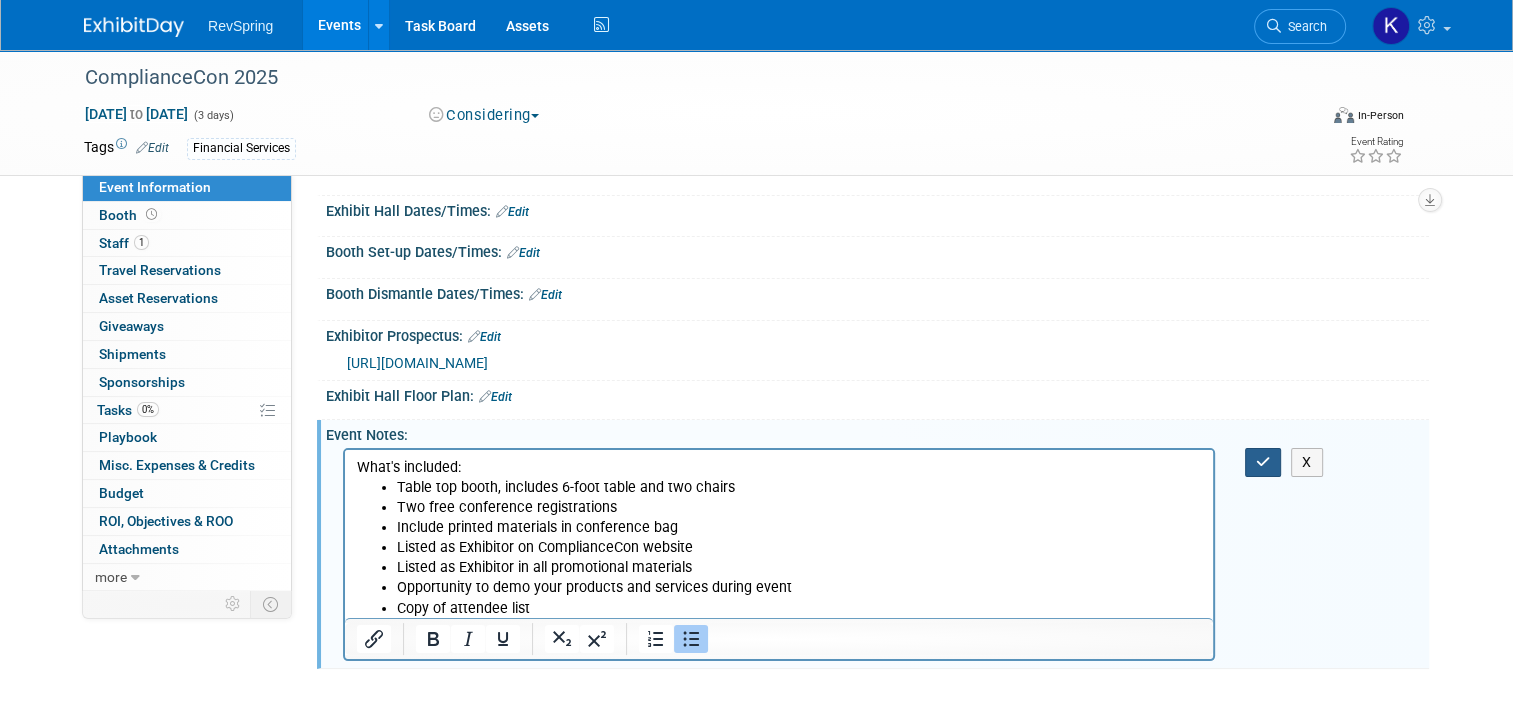 click at bounding box center [1263, 462] 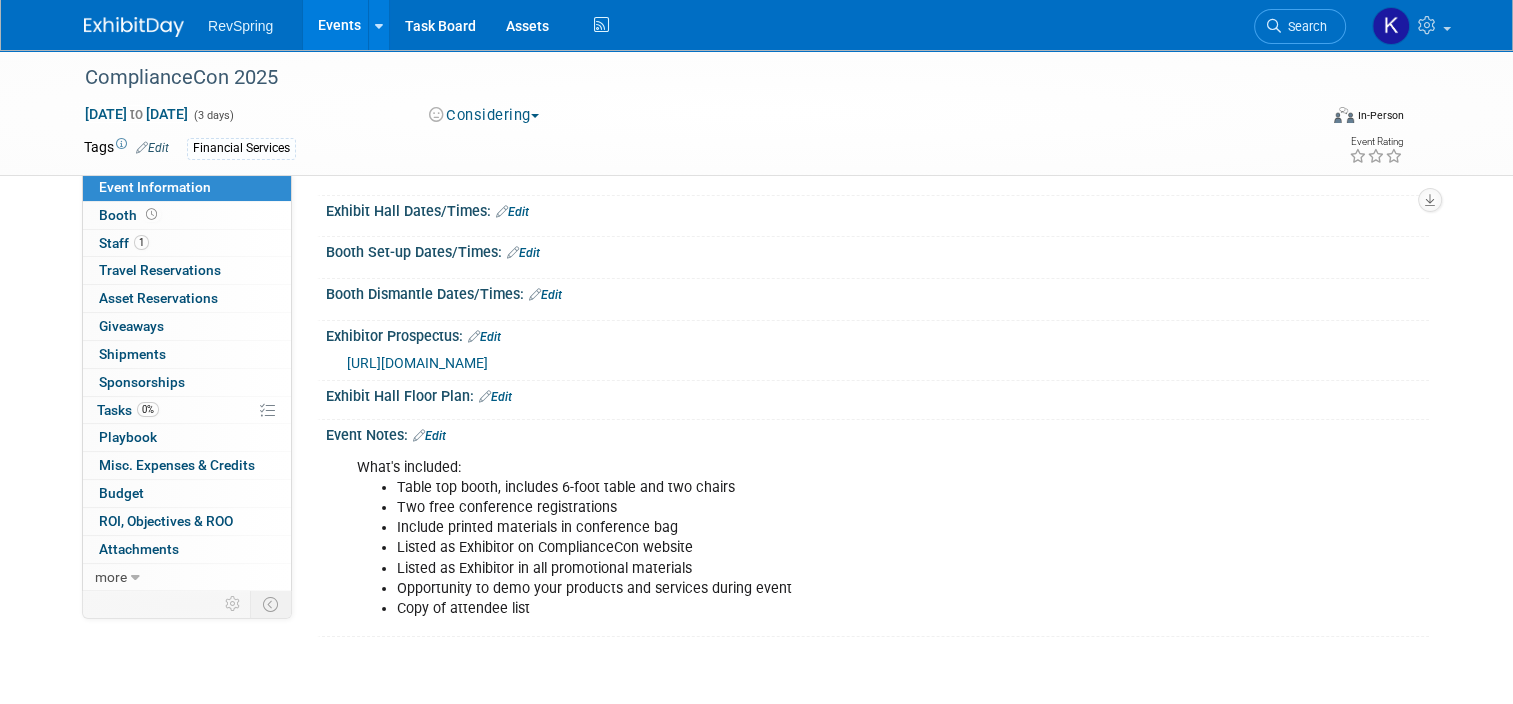 click on "Opportunity to demo your products and services during event" at bounding box center [800, 589] 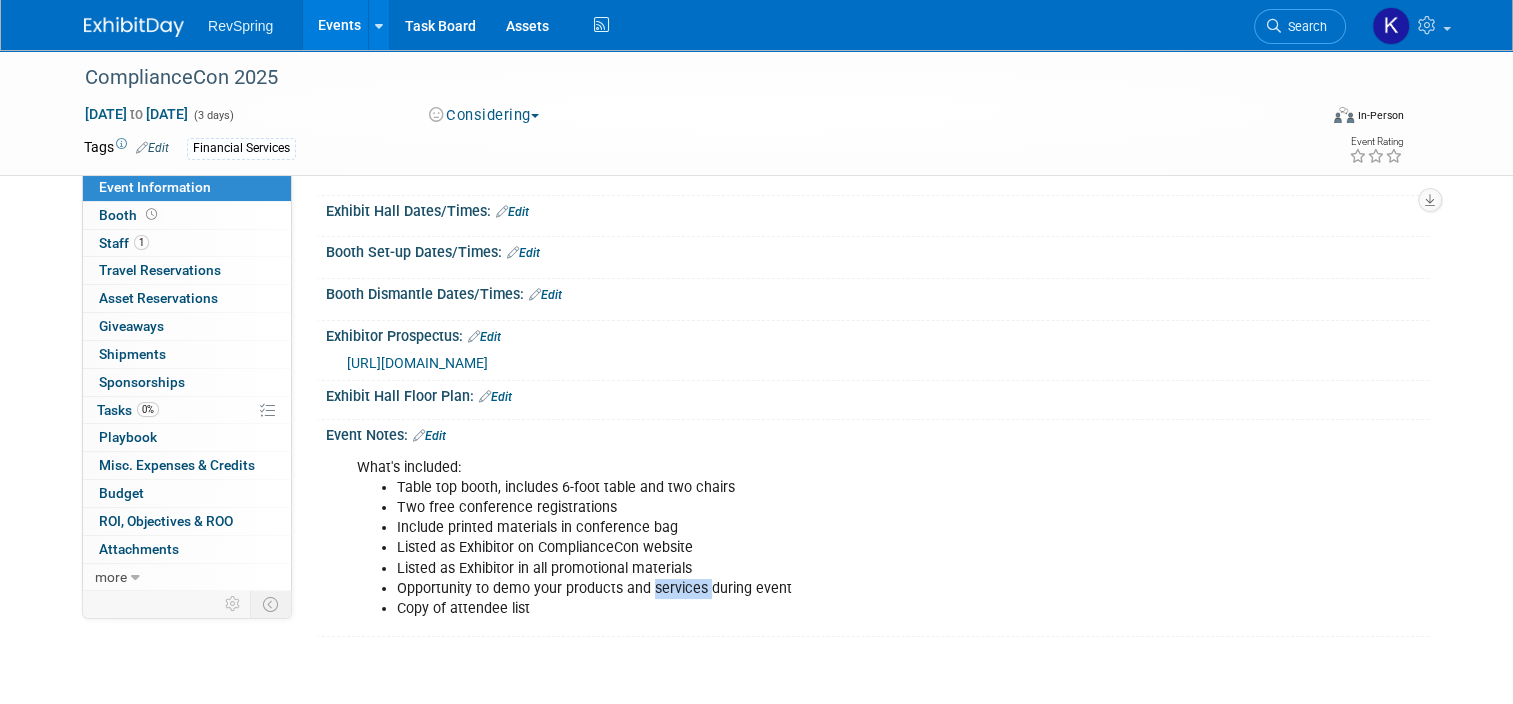 click on "Opportunity to demo your products and services during event" at bounding box center (800, 589) 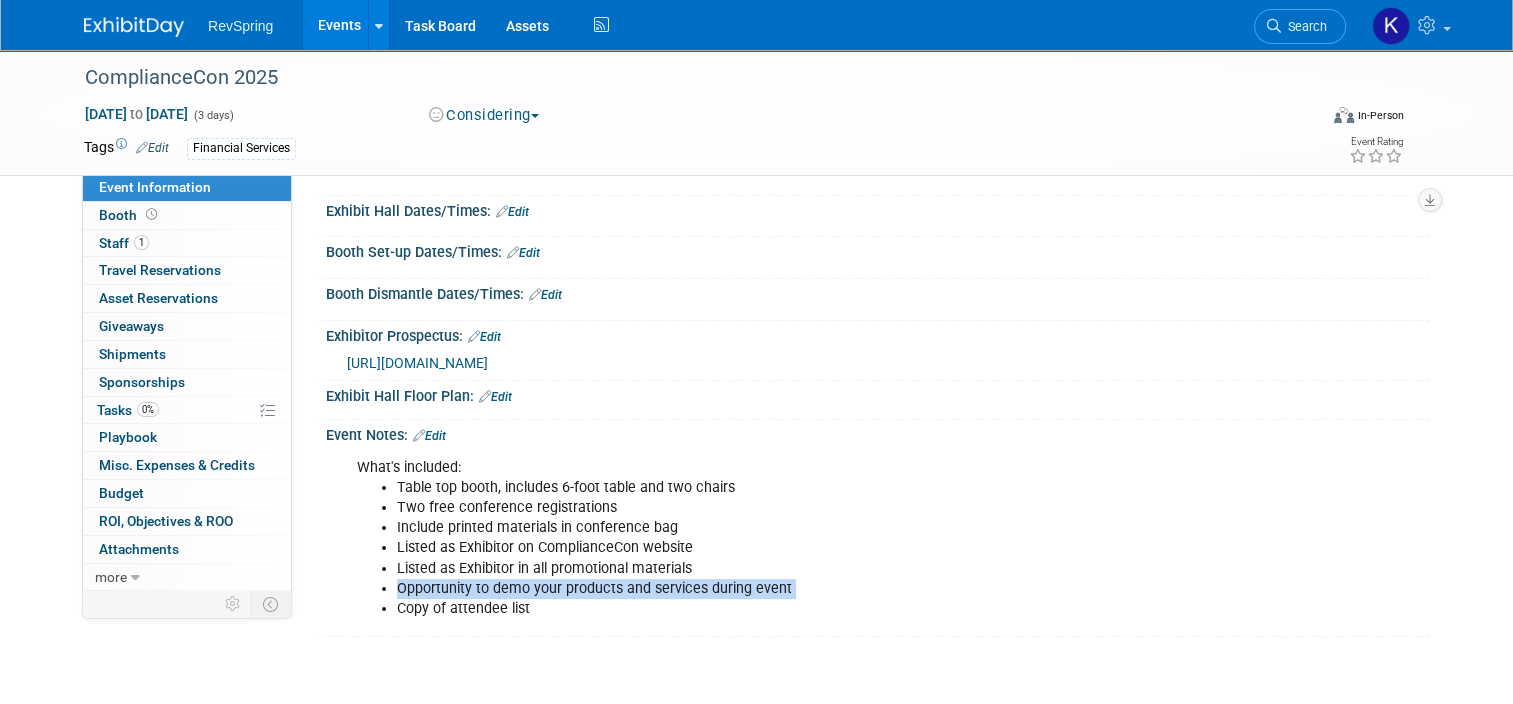 click on "Opportunity to demo your products and services during event" at bounding box center [800, 589] 